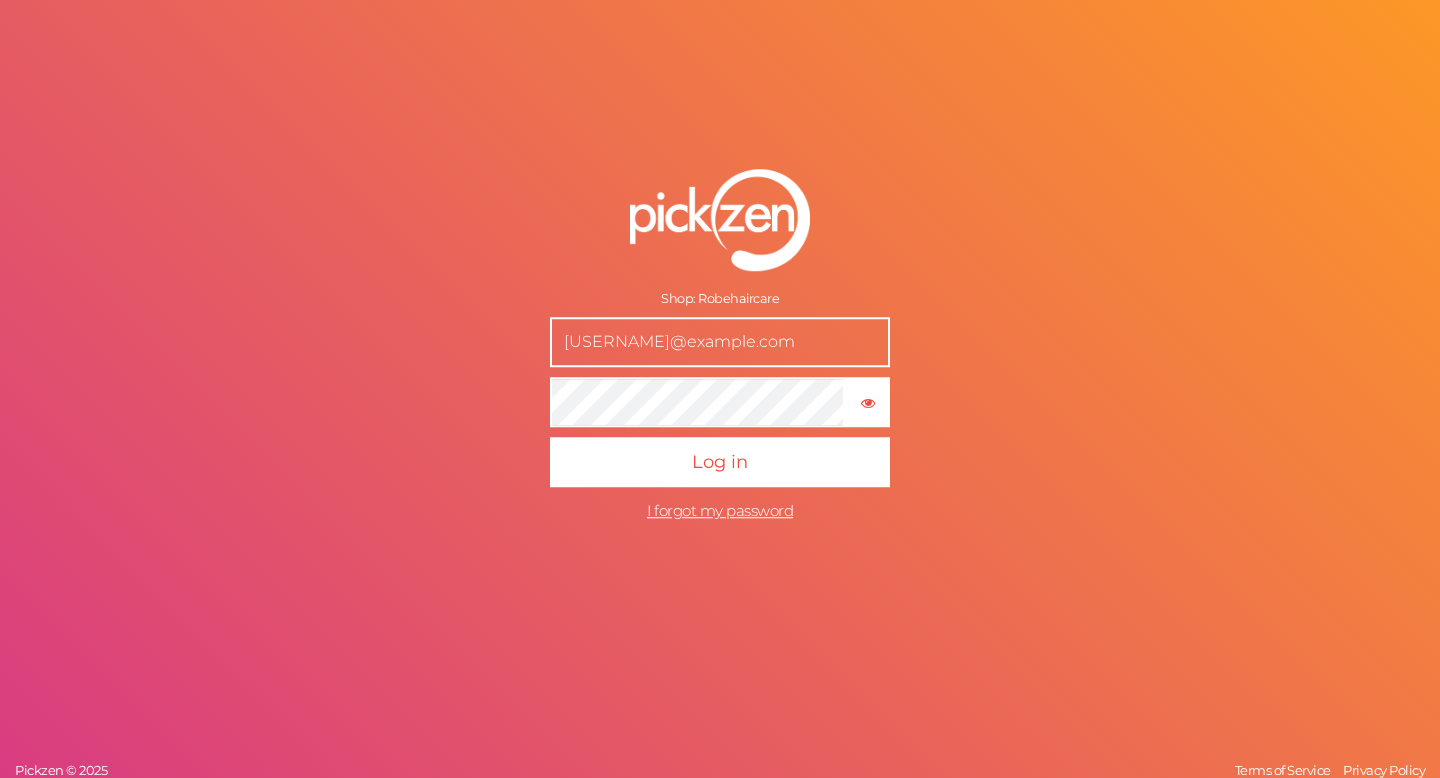 scroll, scrollTop: 0, scrollLeft: 0, axis: both 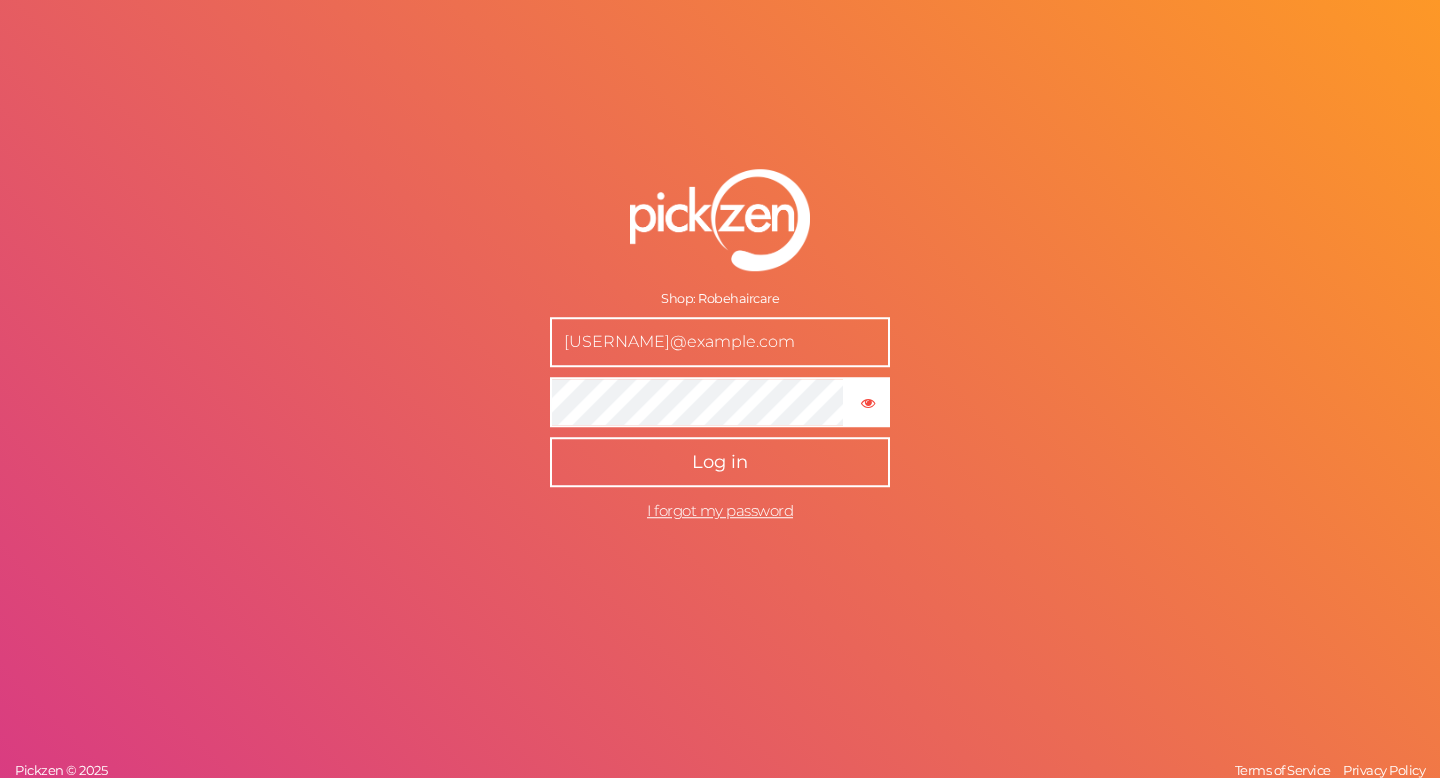 click on "Log in" at bounding box center [720, 462] 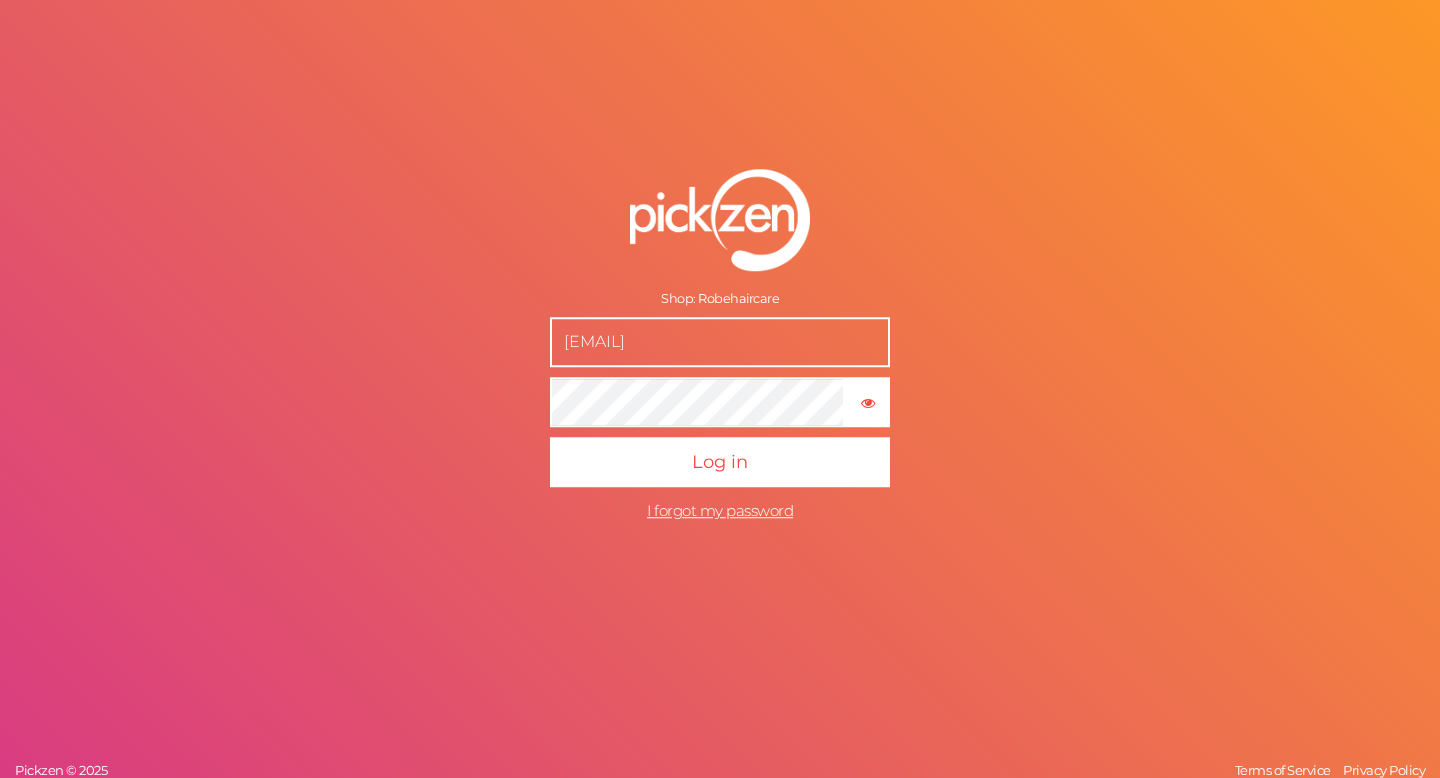 scroll, scrollTop: 0, scrollLeft: 0, axis: both 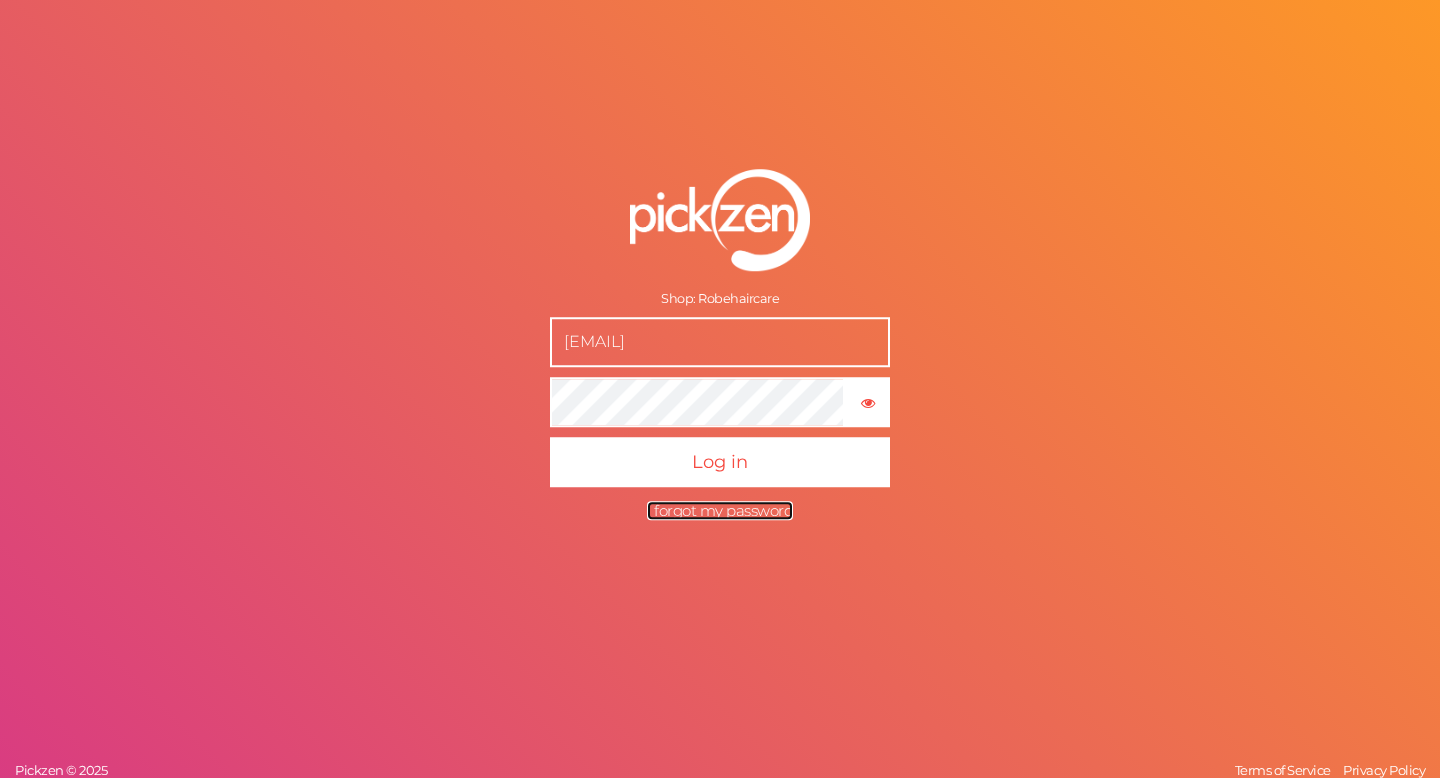 click on "I forgot my password" at bounding box center (720, 510) 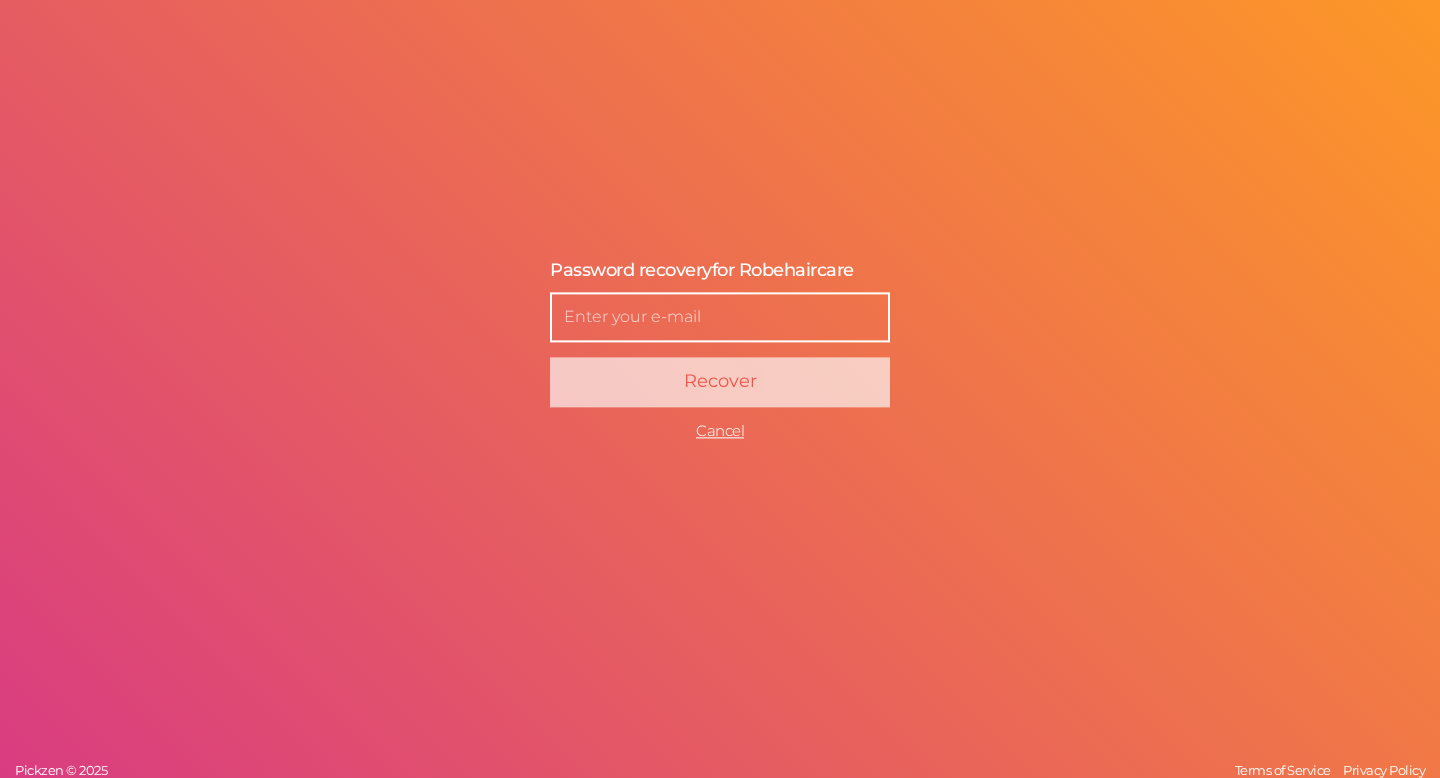 click on "Recover" at bounding box center (720, 382) 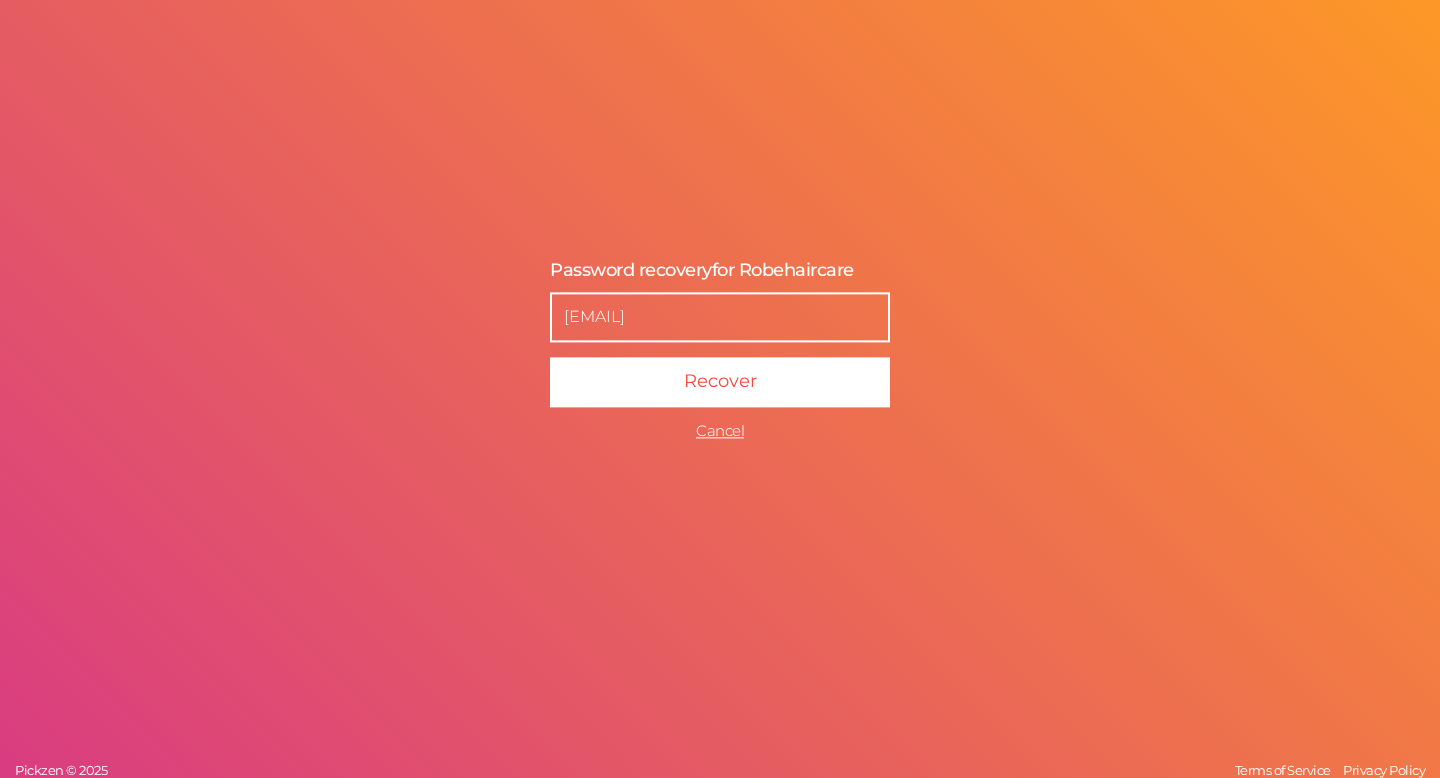 type on "[EMAIL]" 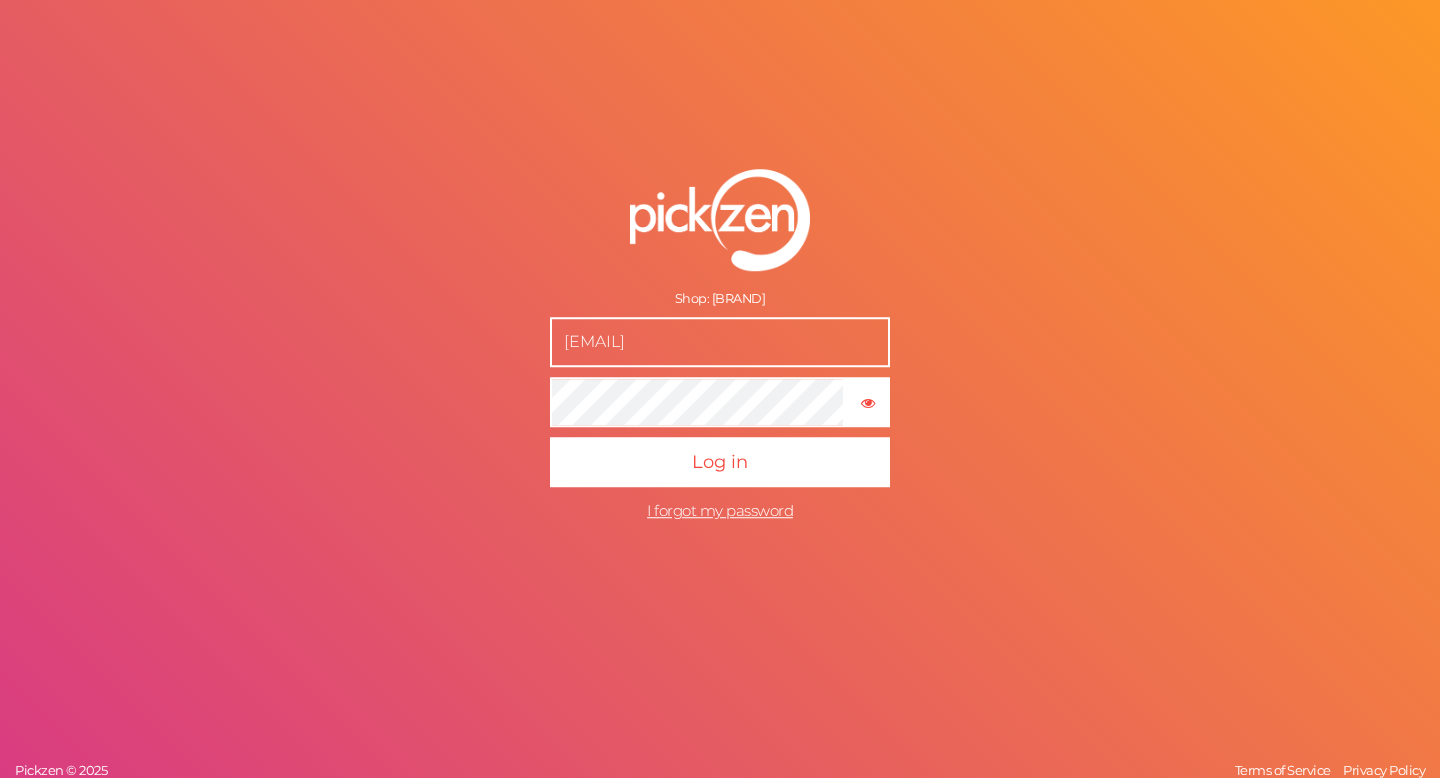 scroll, scrollTop: 0, scrollLeft: 0, axis: both 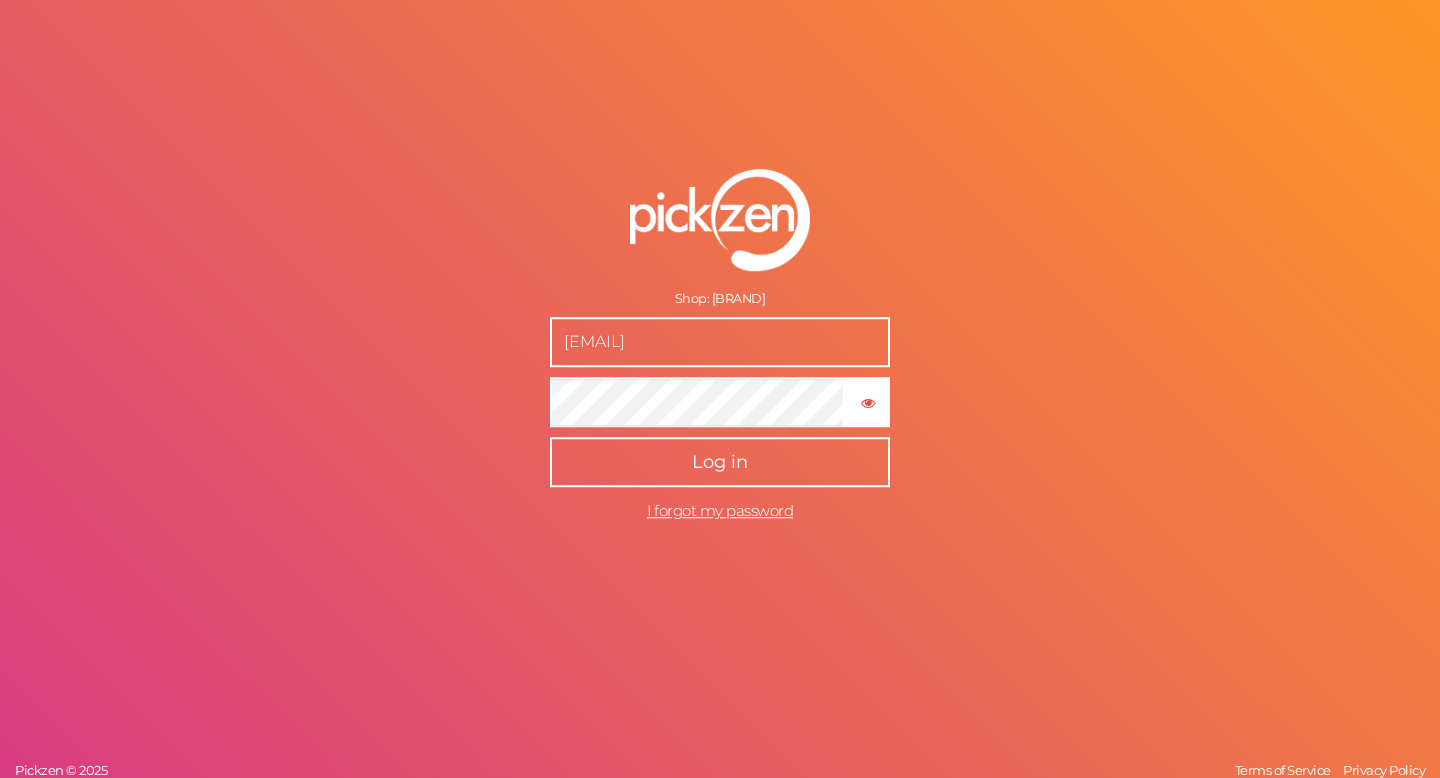 click on "Log in" at bounding box center [720, 462] 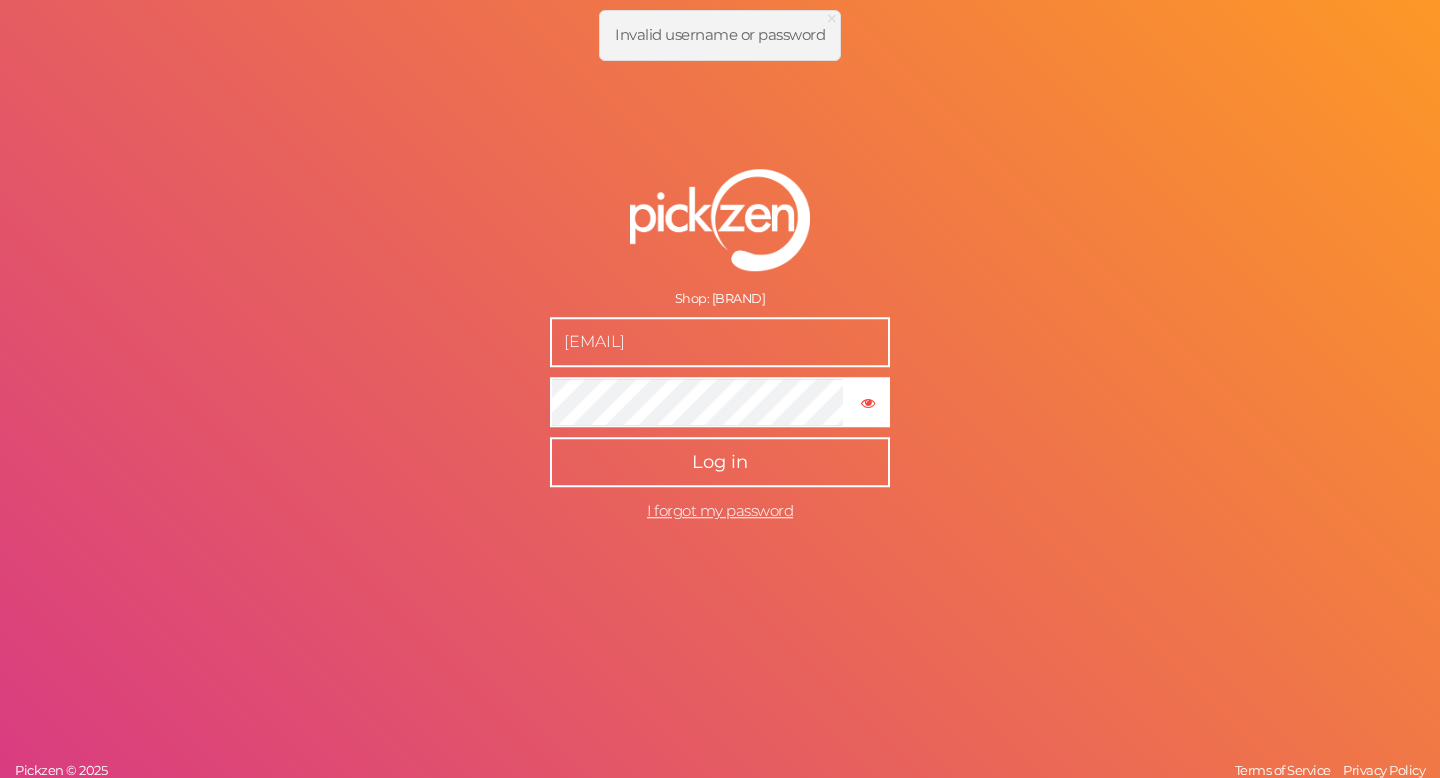 click on "[EMAIL]" at bounding box center [720, 342] 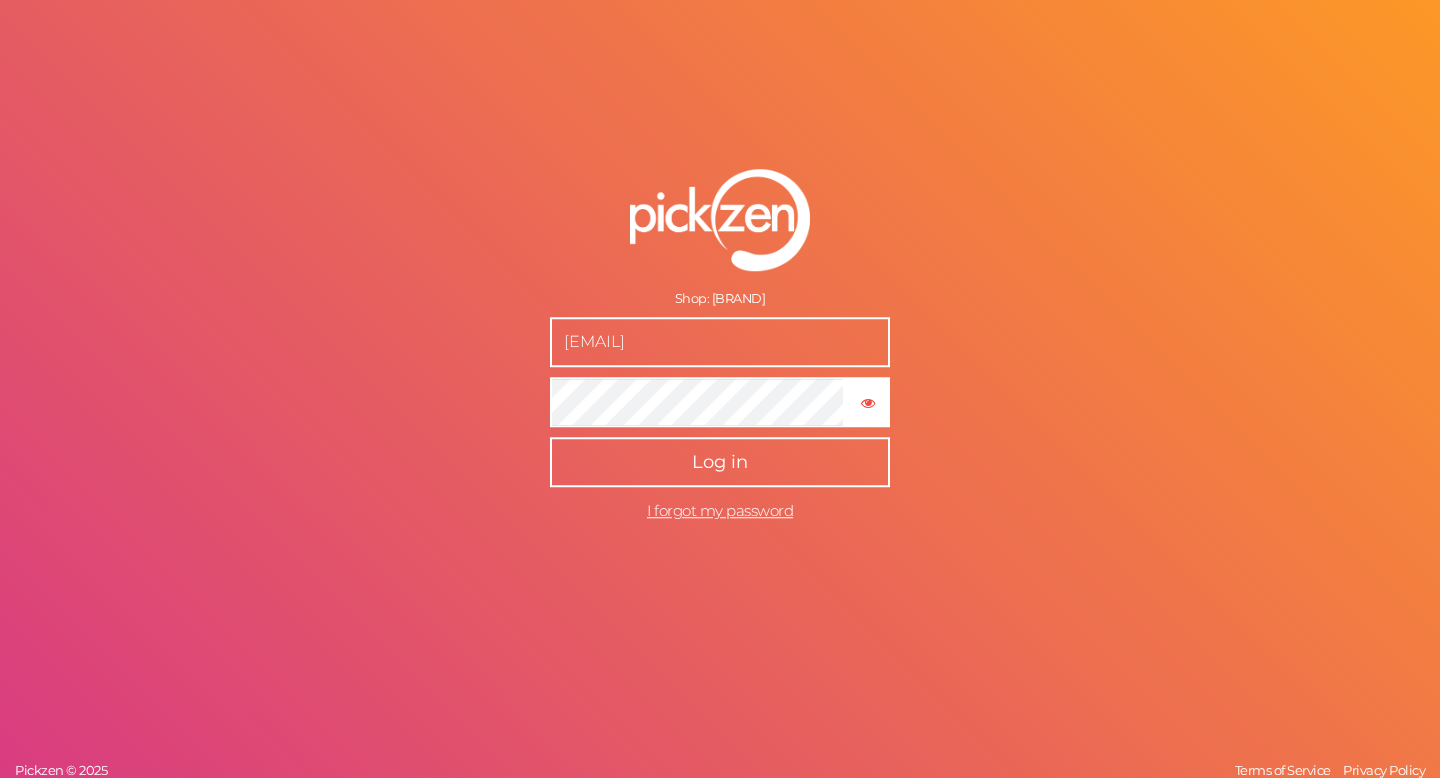 type on "[EMAIL]" 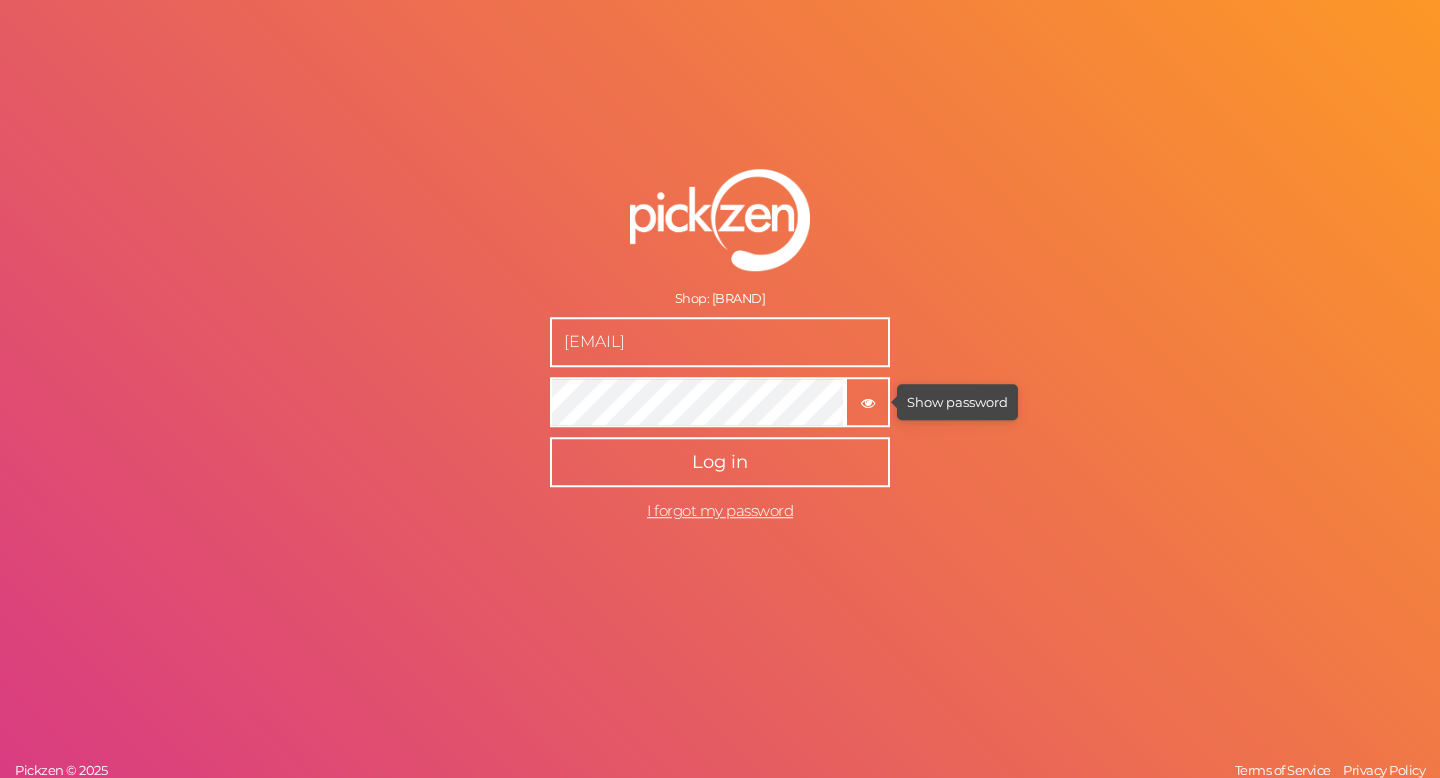 click at bounding box center (868, 403) 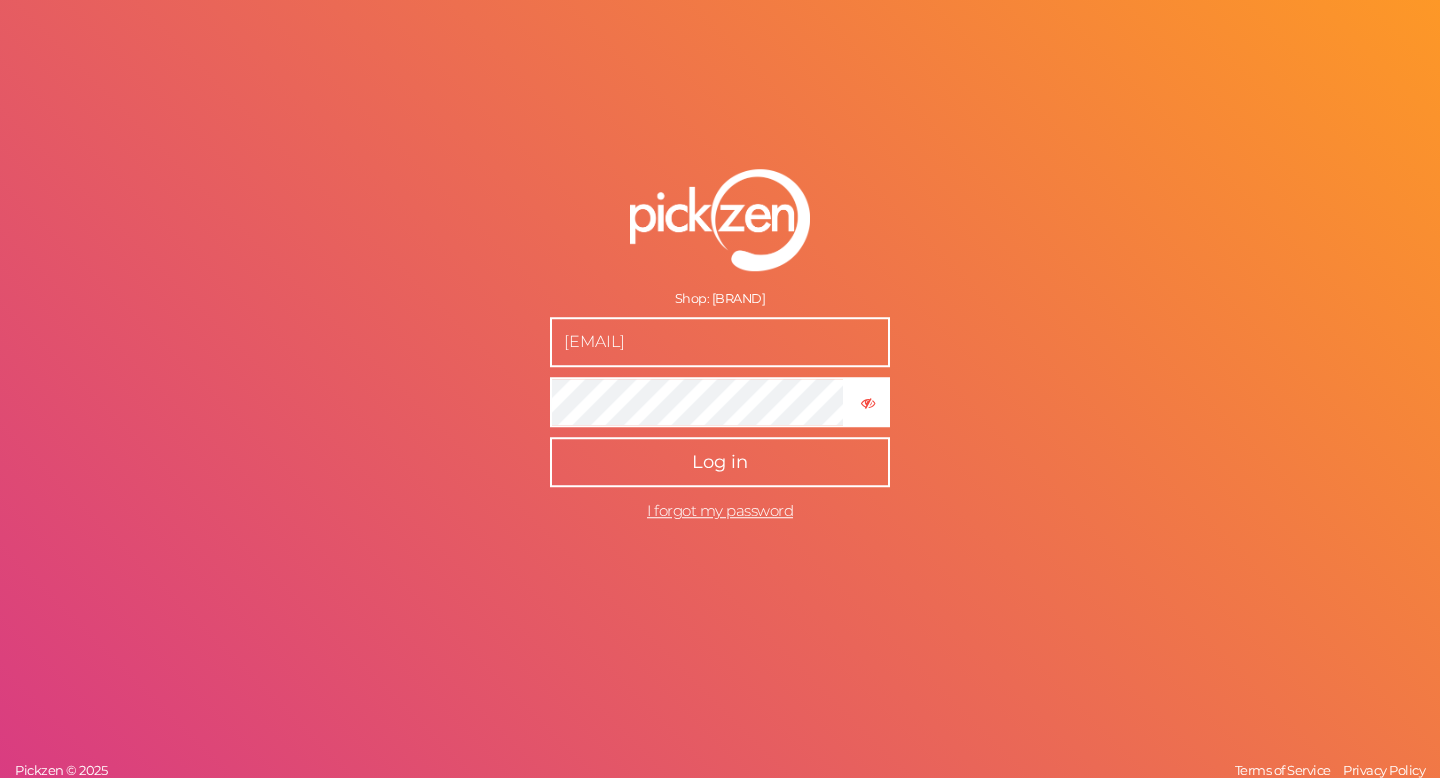 click on "Log in" at bounding box center (720, 462) 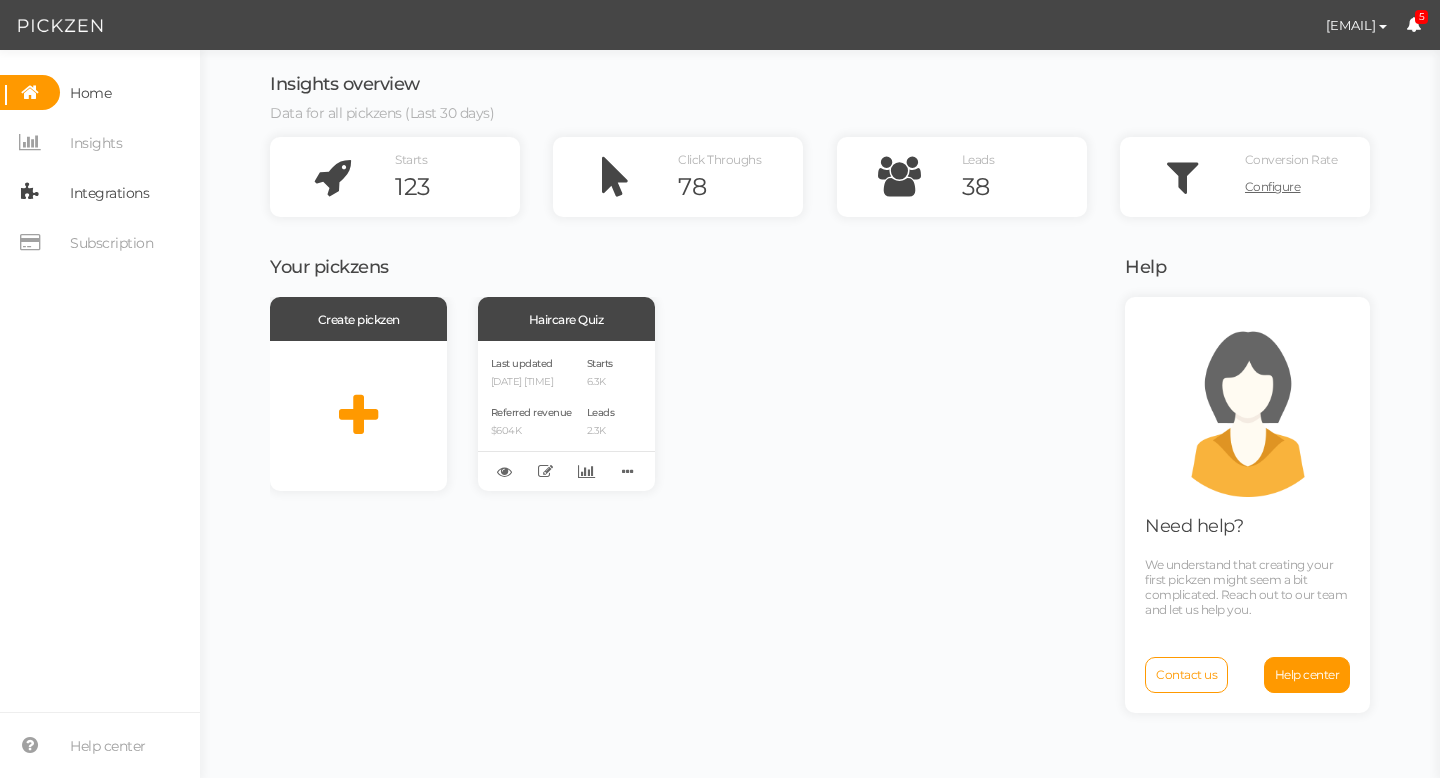 click on "Integrations" at bounding box center (109, 193) 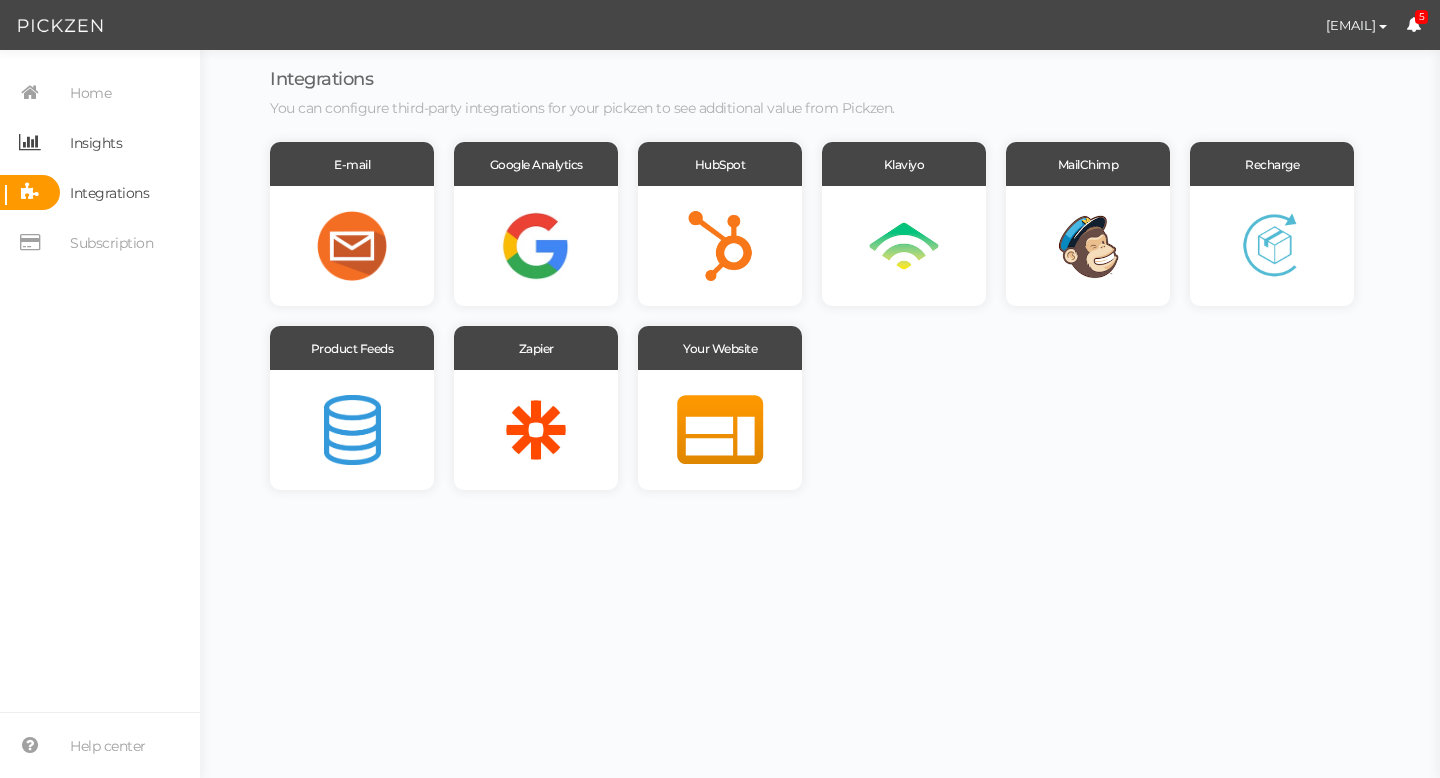 click on "Insights" at bounding box center [96, 143] 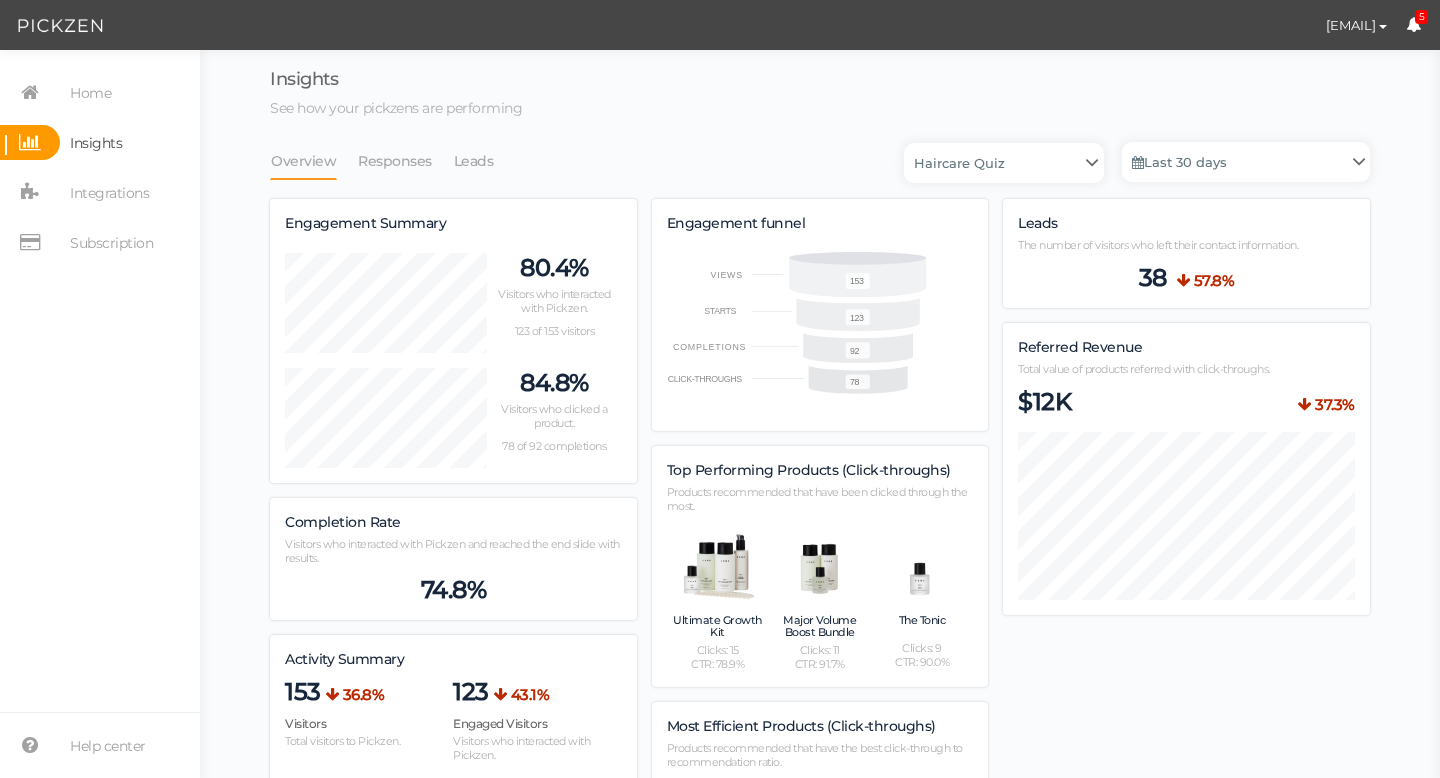 scroll, scrollTop: 998481, scrollLeft: 998900, axis: both 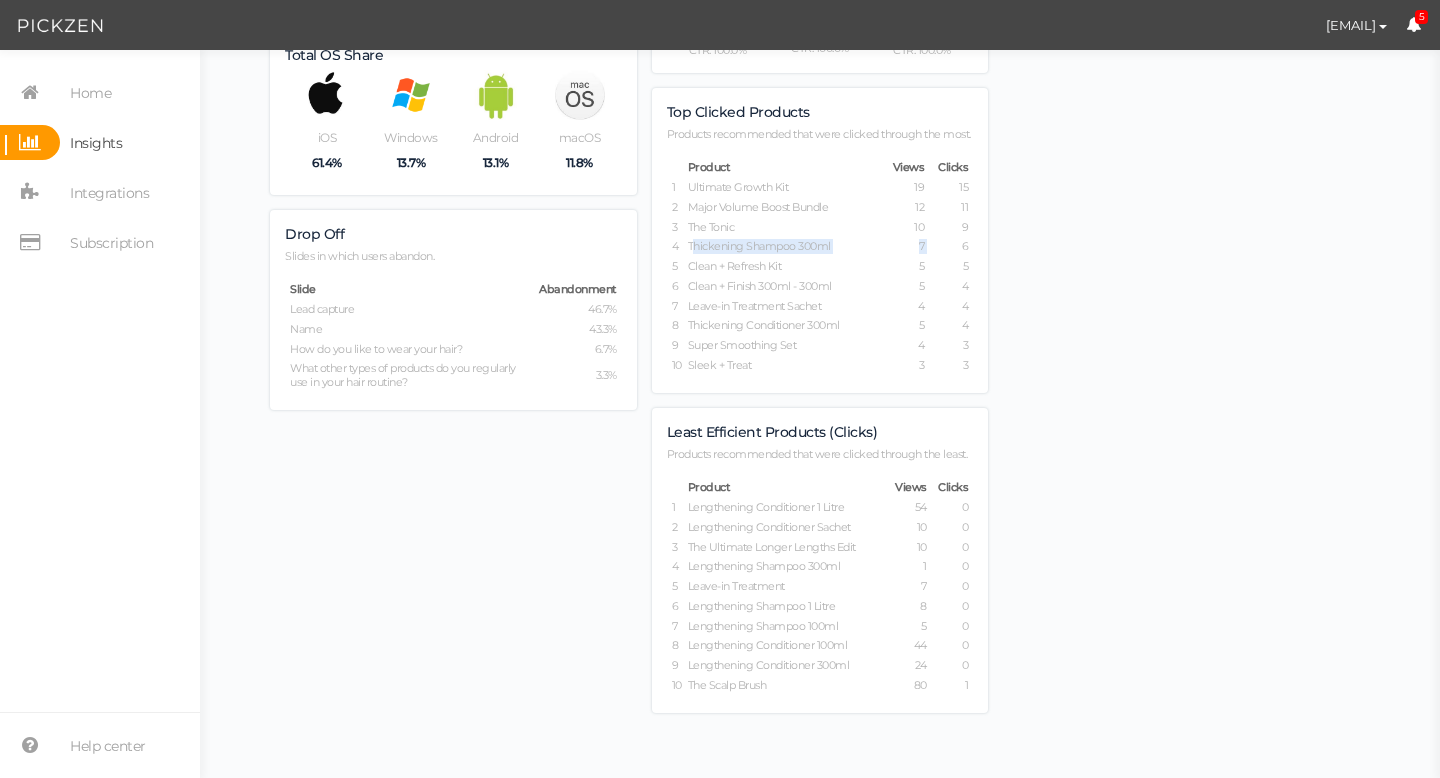 drag, startPoint x: 693, startPoint y: 252, endPoint x: 935, endPoint y: 245, distance: 242.10121 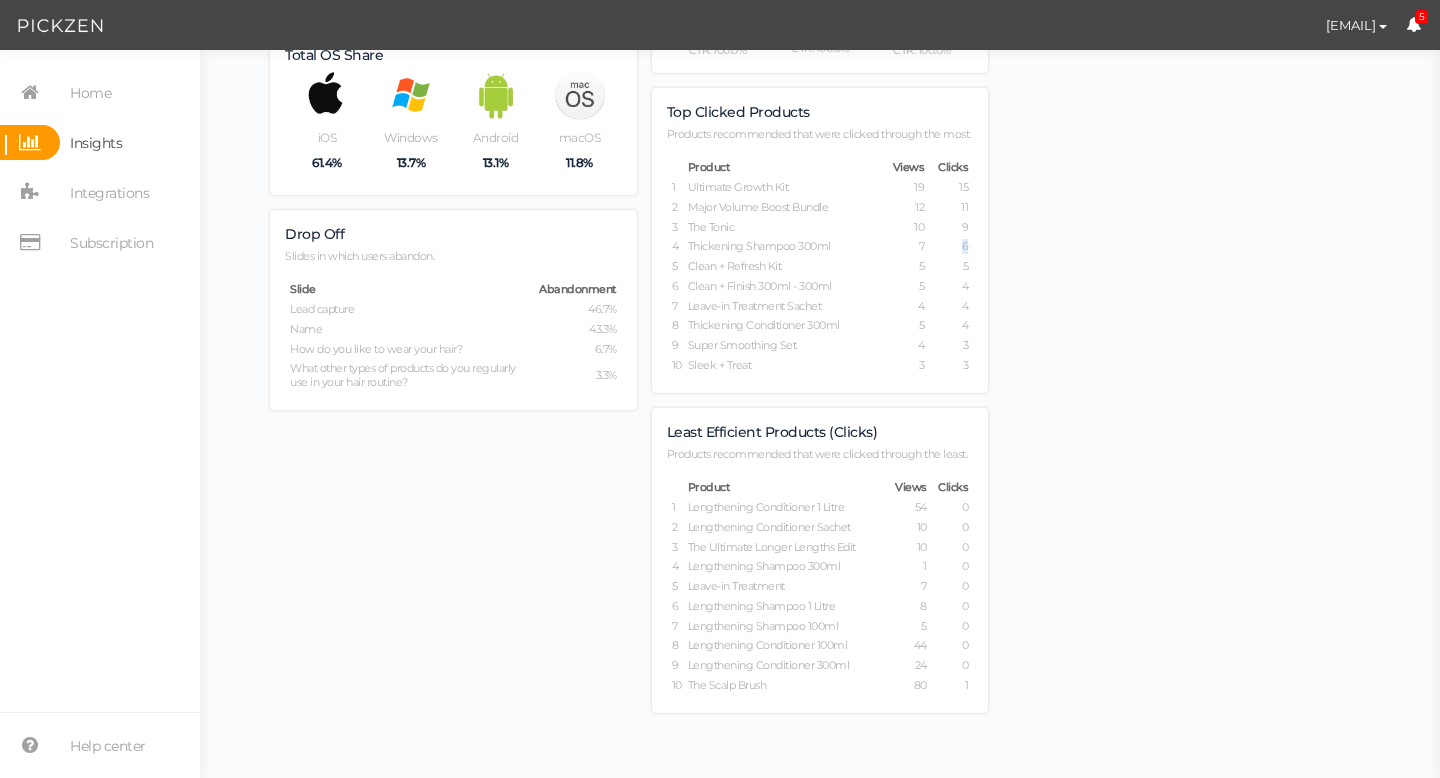 drag, startPoint x: 969, startPoint y: 248, endPoint x: 957, endPoint y: 252, distance: 12.649111 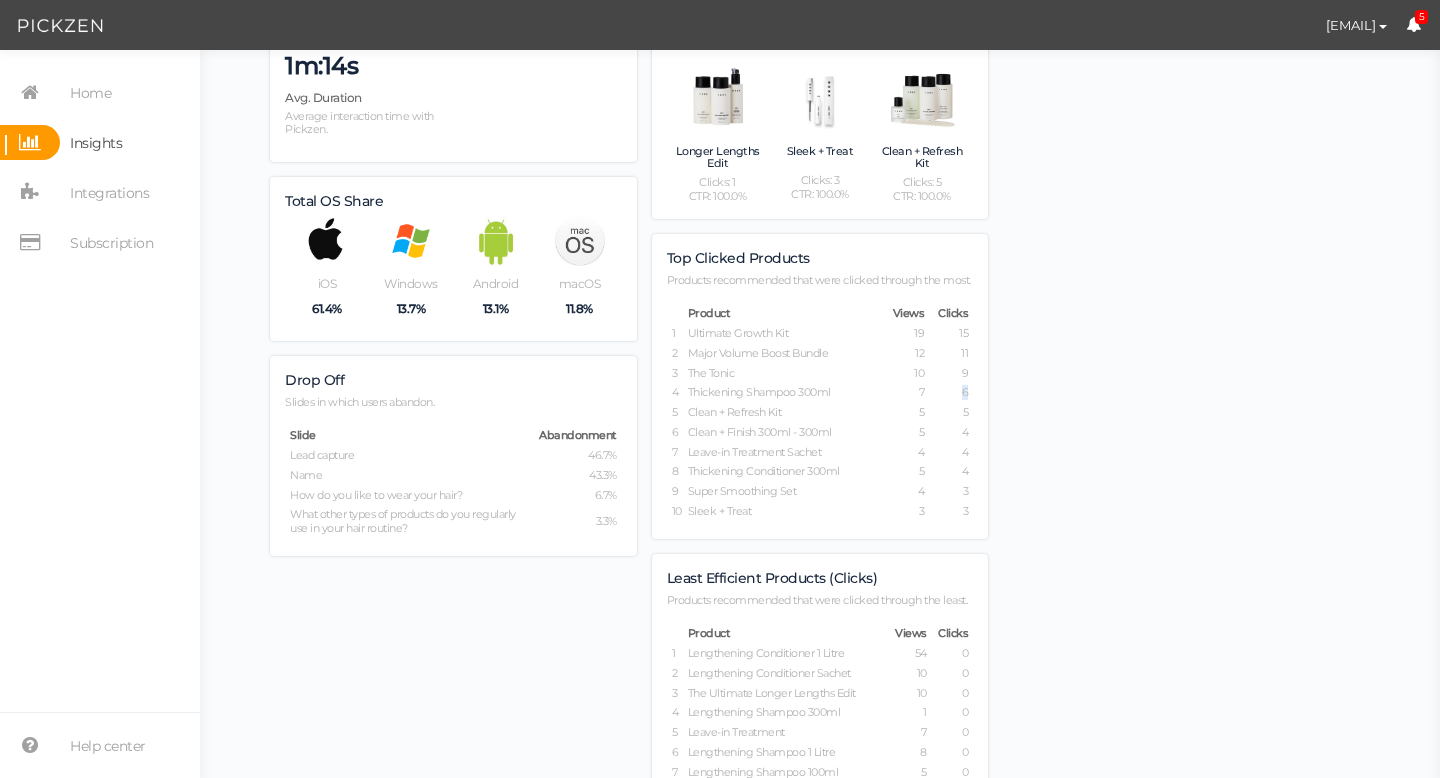 scroll, scrollTop: 730, scrollLeft: 0, axis: vertical 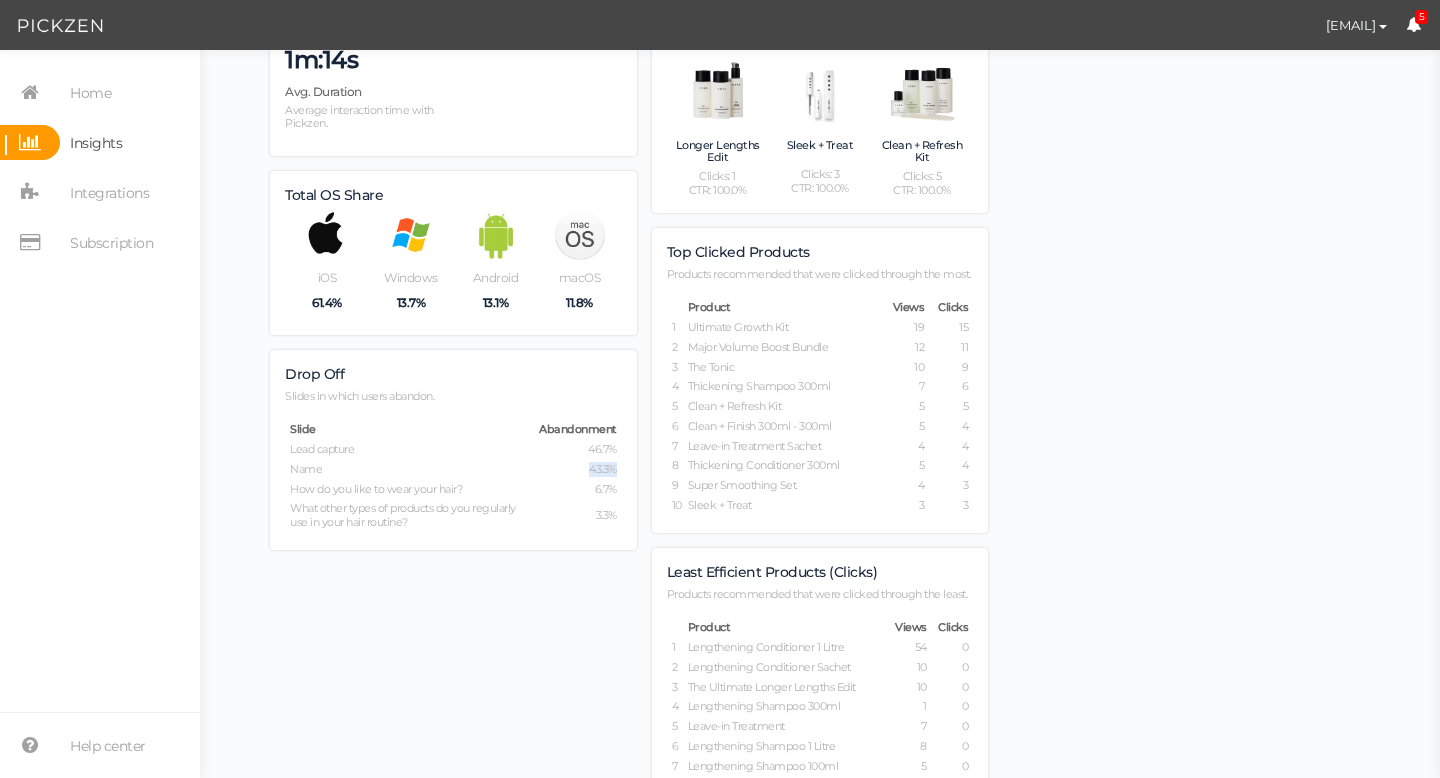 drag, startPoint x: 615, startPoint y: 465, endPoint x: 571, endPoint y: 465, distance: 44 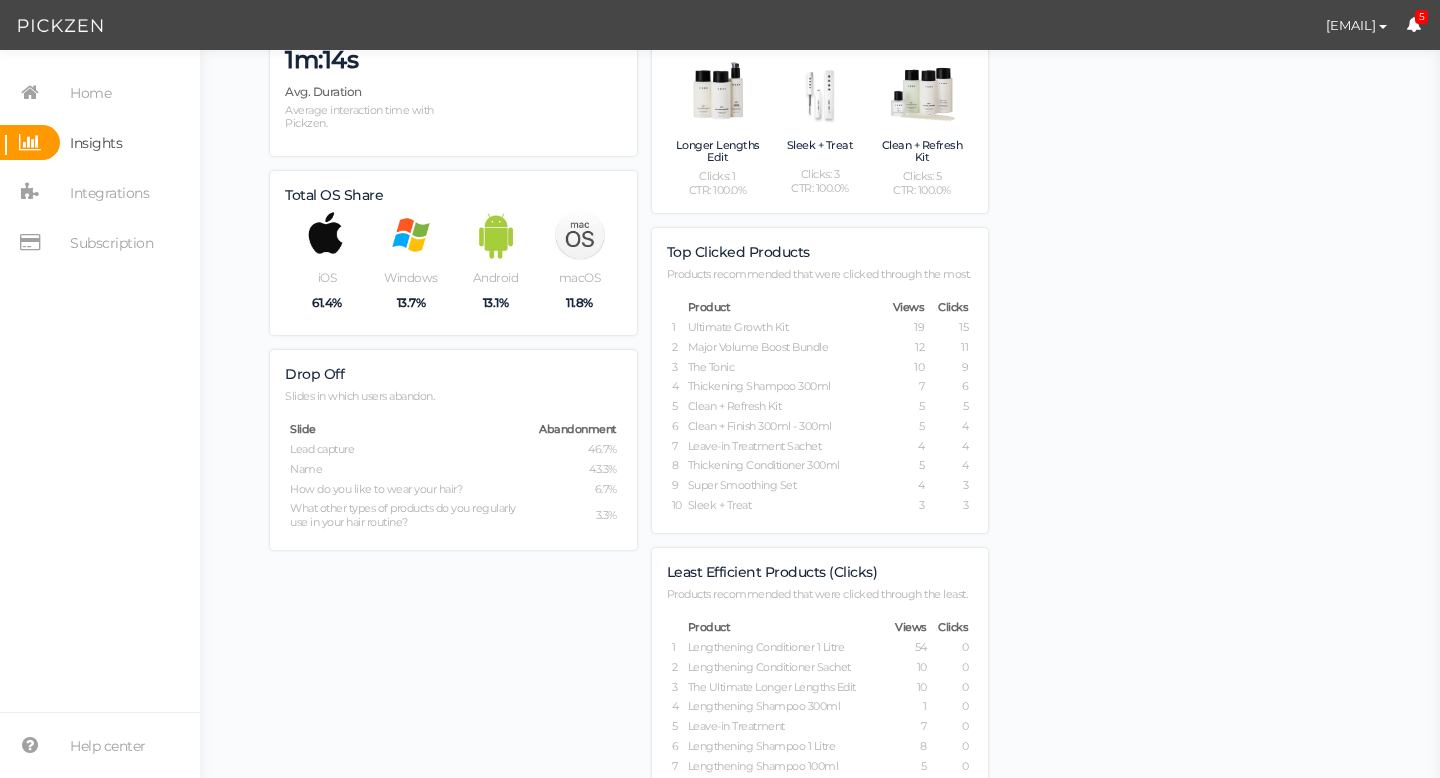 click on "43.3%" at bounding box center (578, 470) 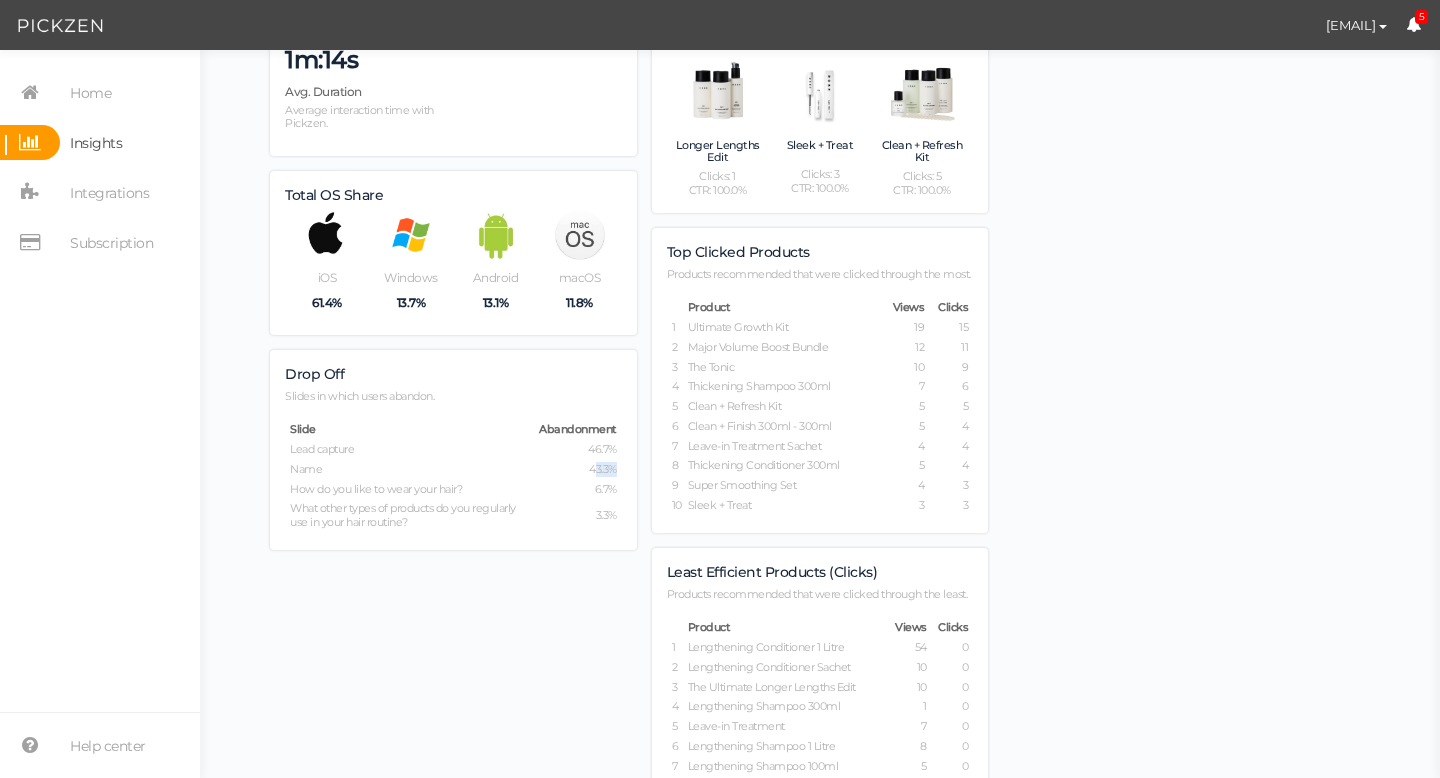 drag, startPoint x: 615, startPoint y: 465, endPoint x: 593, endPoint y: 465, distance: 22 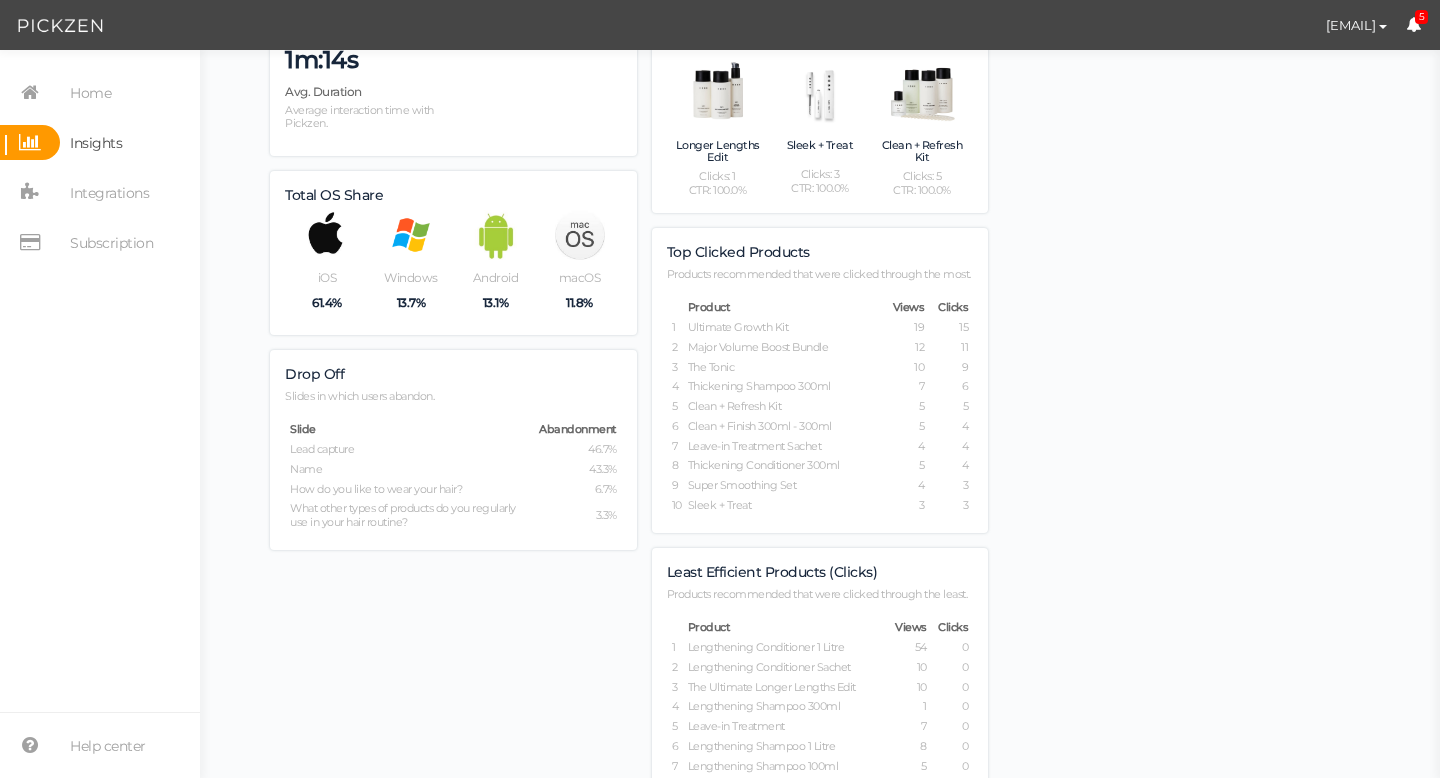 click on "43.3%" at bounding box center (578, 470) 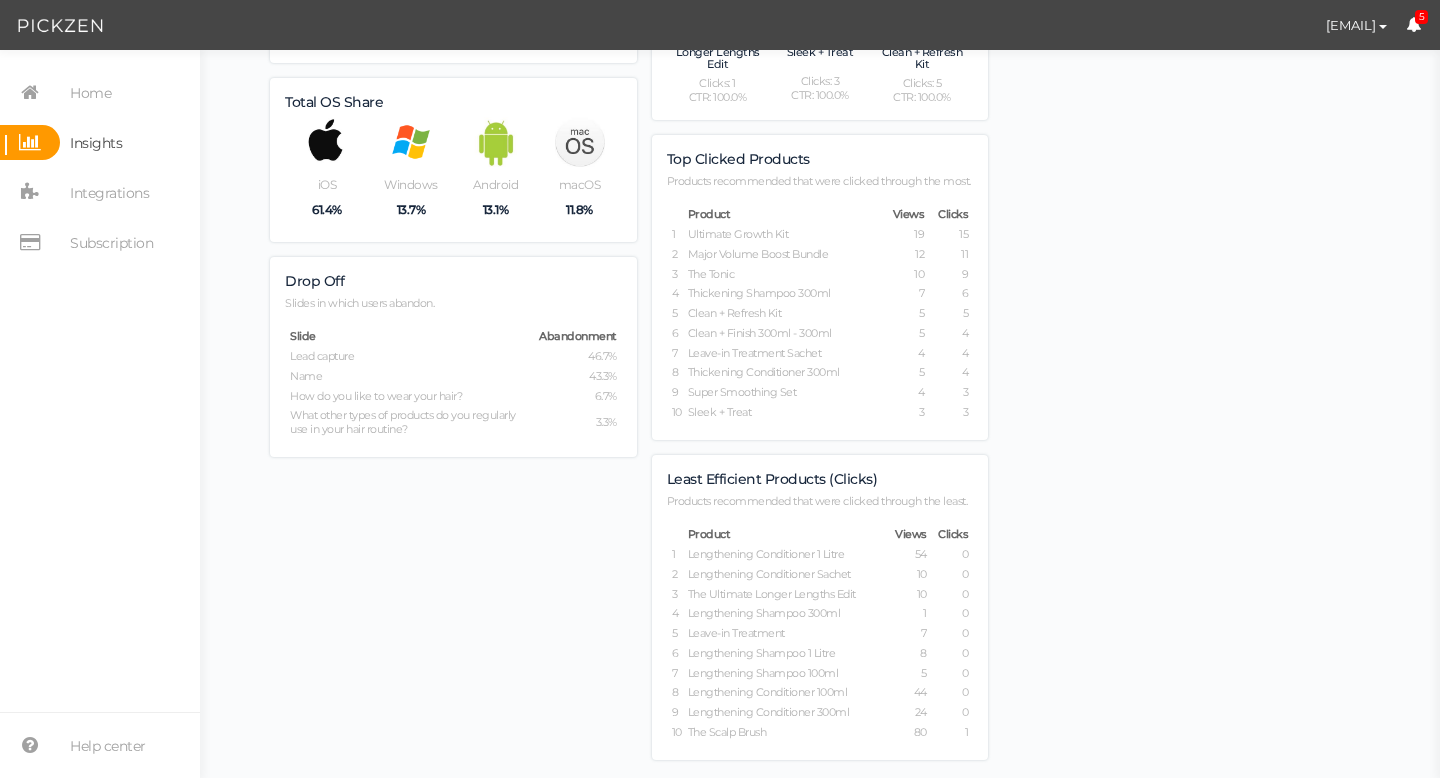 scroll, scrollTop: 733, scrollLeft: 0, axis: vertical 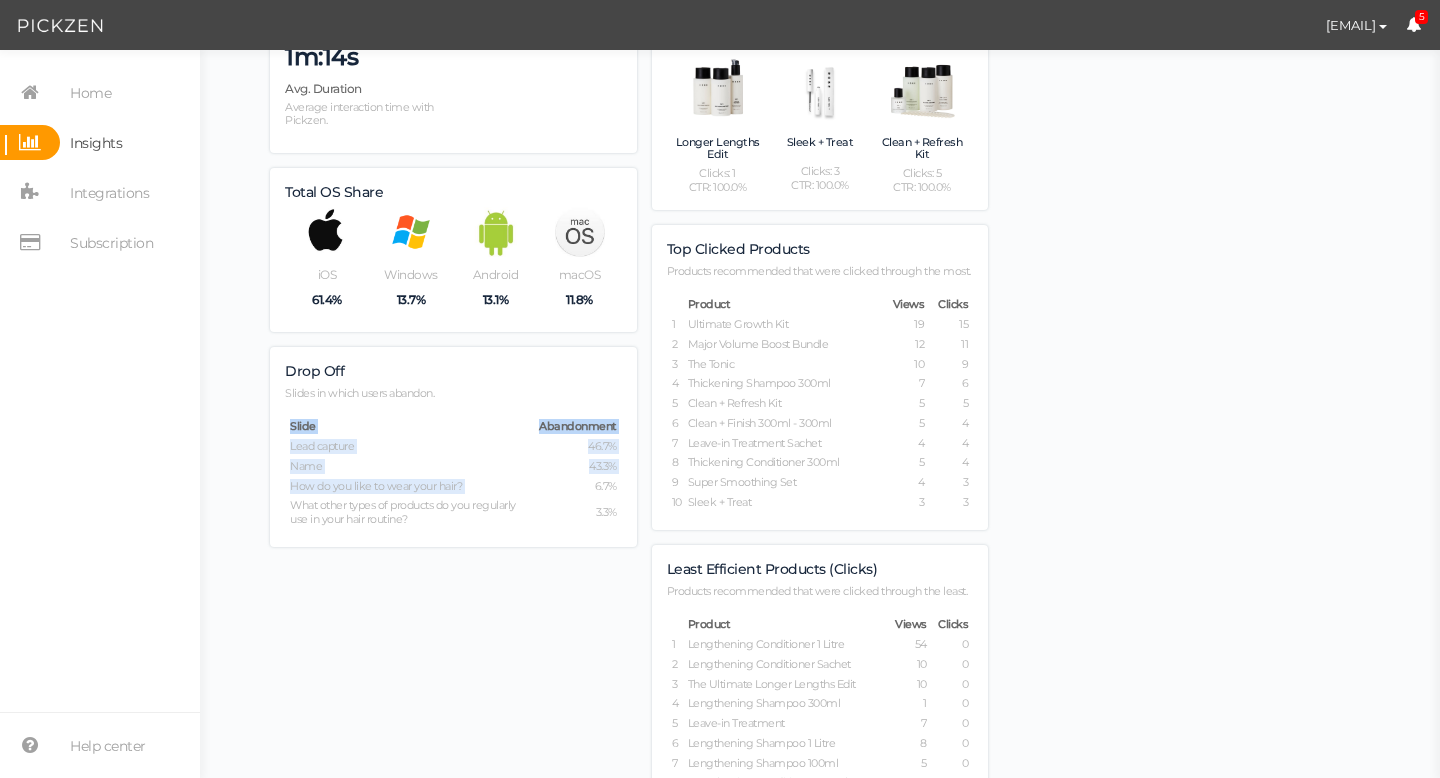drag, startPoint x: 622, startPoint y: 487, endPoint x: 576, endPoint y: 484, distance: 46.09772 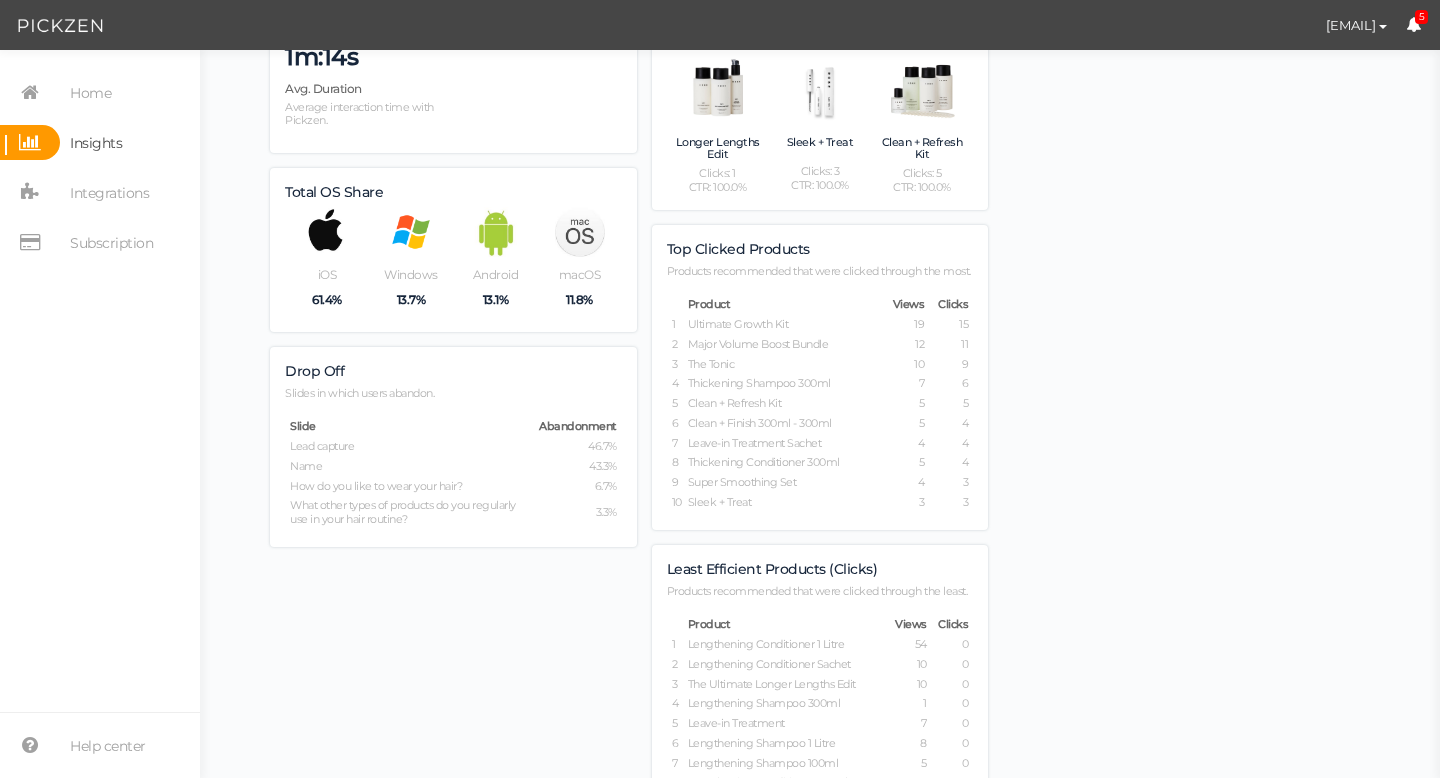 click on "Engagement Summary               80.4%   Visitors who interacted with Pickzen.   123 of 153 visitors                     84.8%     Visitors who clicked a product.   78 of 92 completions             Completion Rate   Visitors who interacted with Pickzen and reached the end slide with results.     74.8%         Activity Summary         153       36.8%       Visitors   Total visitors to Pickzen.         123       43.1%       Engaged Visitors   Visitors who interacted with Pickzen.             1m:14s       Avg. Duration   Average interaction time with Pickzen.             Total OS Share         iOS   61.4%       Windows   13.7%       Android   13.1%       macOS   11.8%           Drop Off   Slides in which users abandon.         Slide   Abandonment       Lead capture   46.7%     Name   43.3%     How do you like to wear your hair?   6.7%     What other types of products do you regularly use in your hair routine?   3.3%                 Engagement funnel
funnel_three
STARTS" at bounding box center [820, 165] 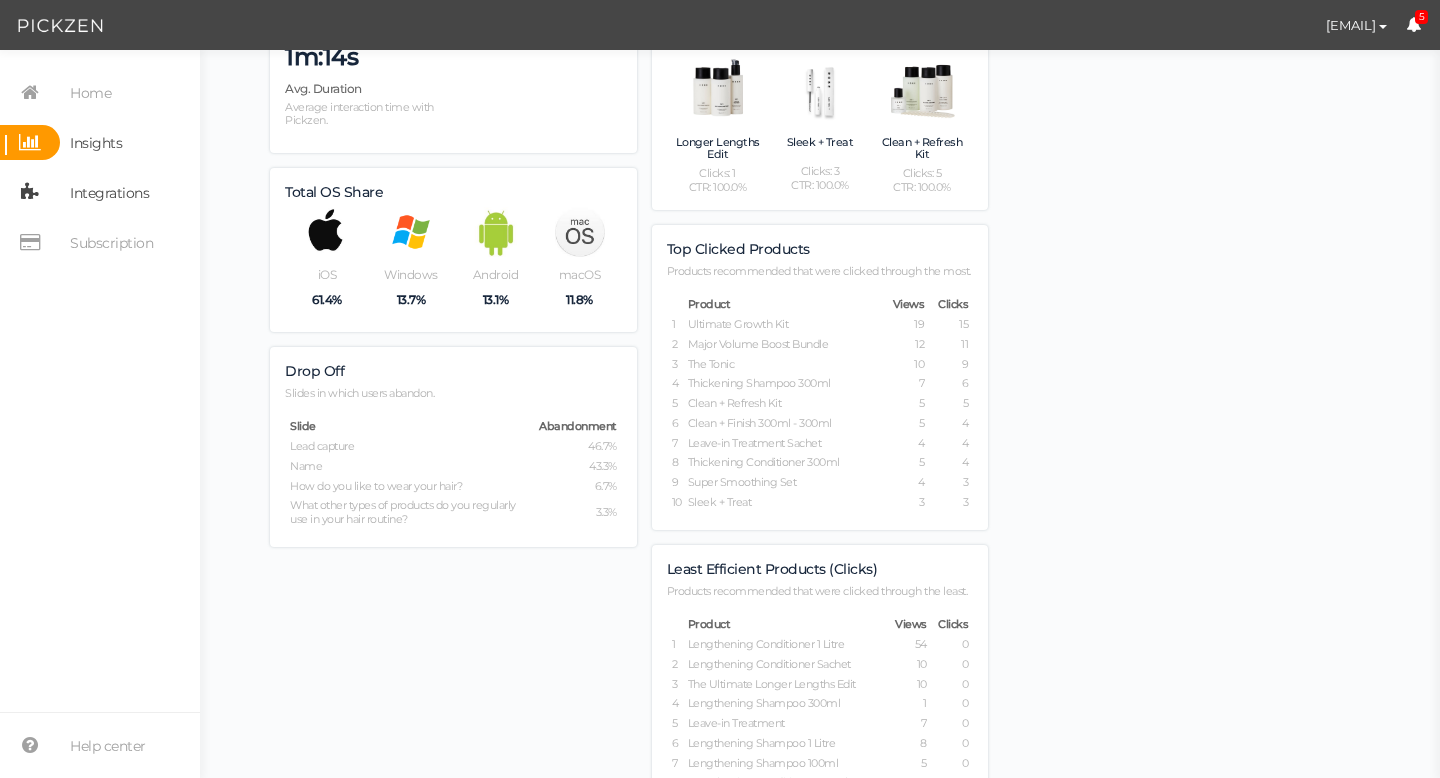 click on "Integrations" at bounding box center (109, 193) 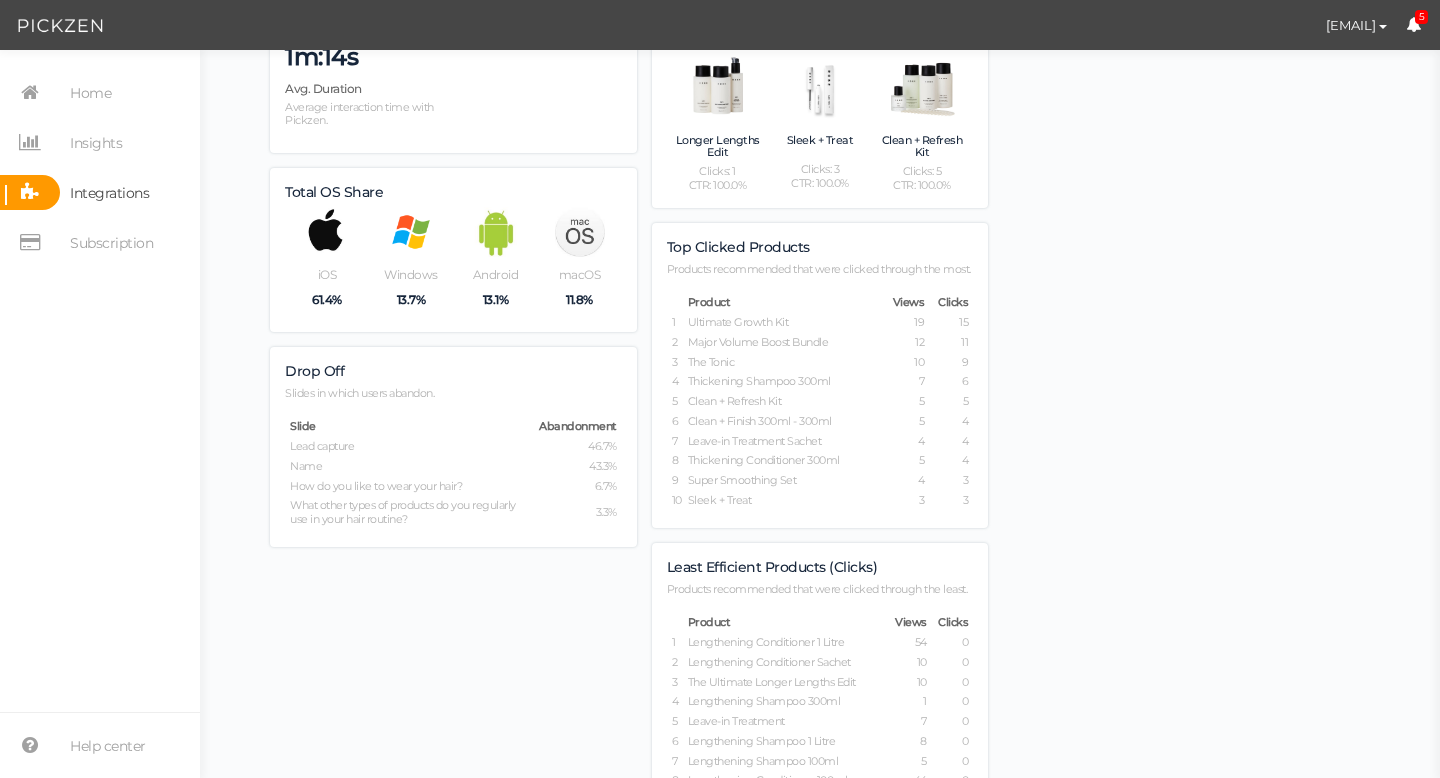 scroll, scrollTop: 0, scrollLeft: 0, axis: both 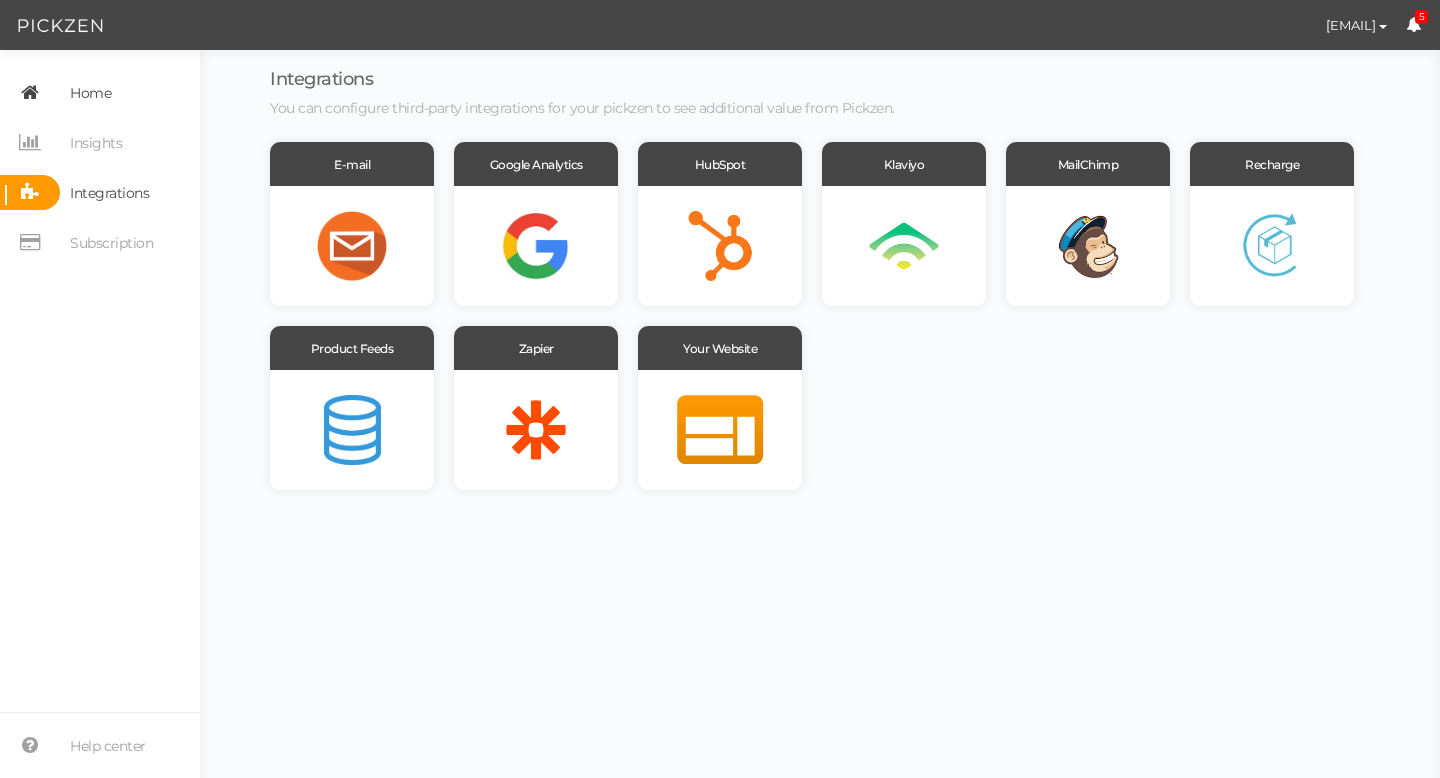 click on "Home" at bounding box center (90, 93) 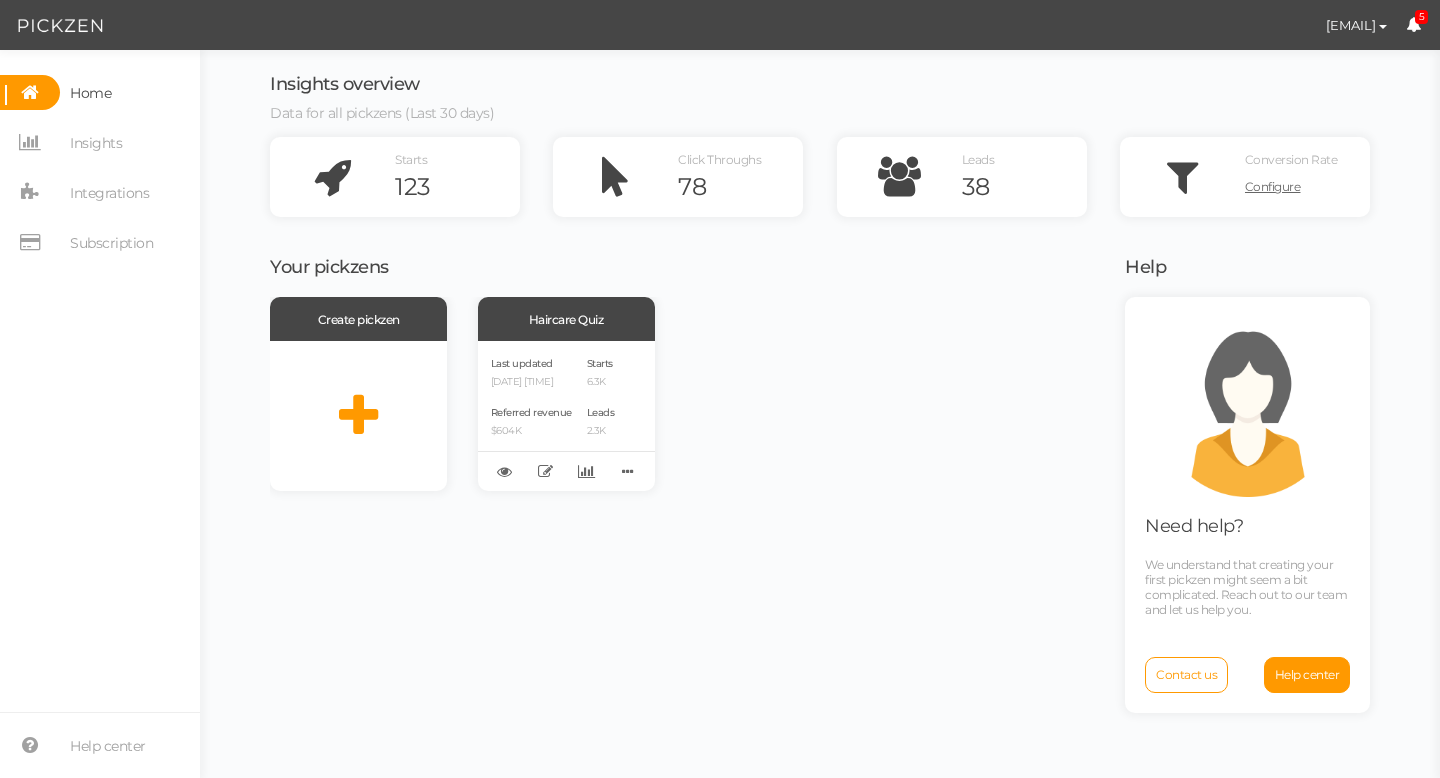 click at bounding box center [30, 92] 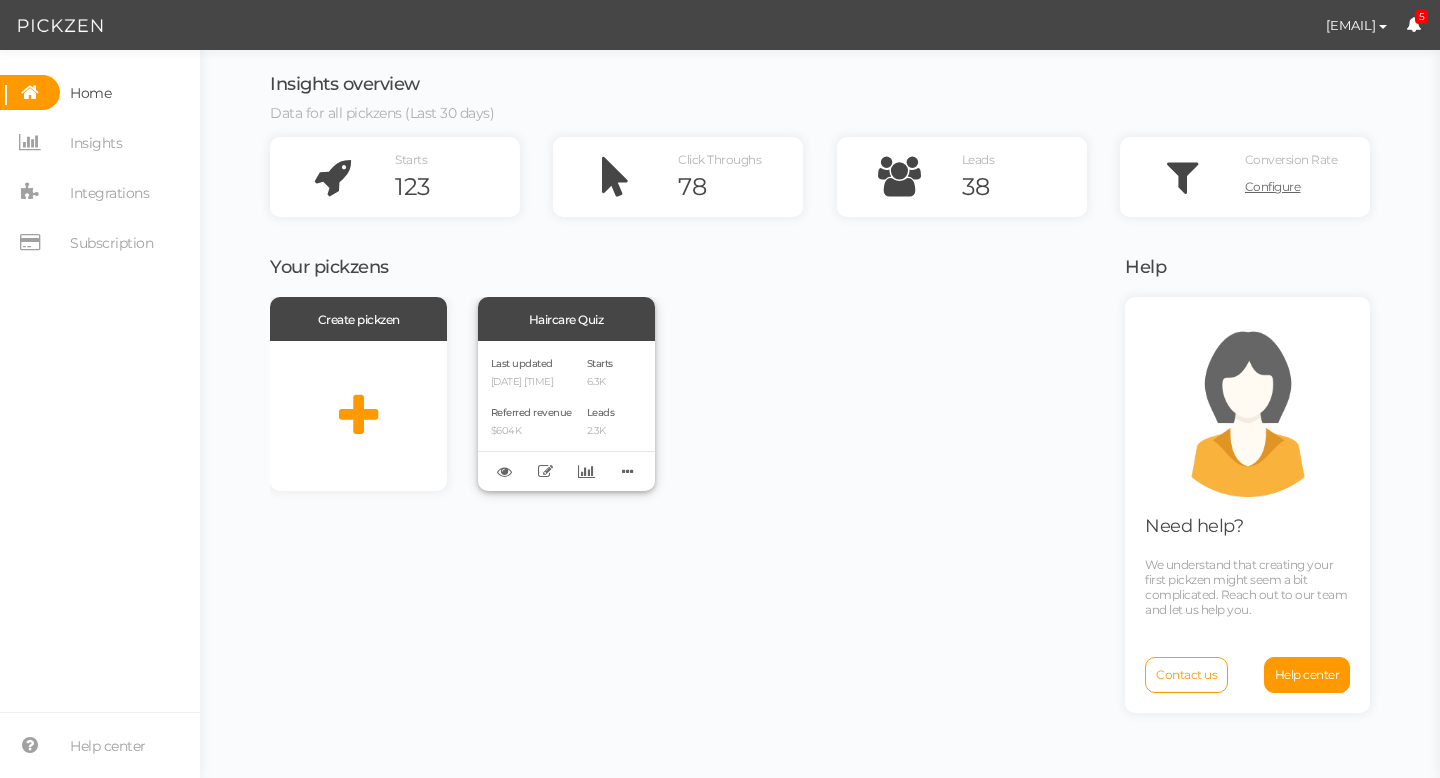 click on "Referred revenue" at bounding box center (531, 412) 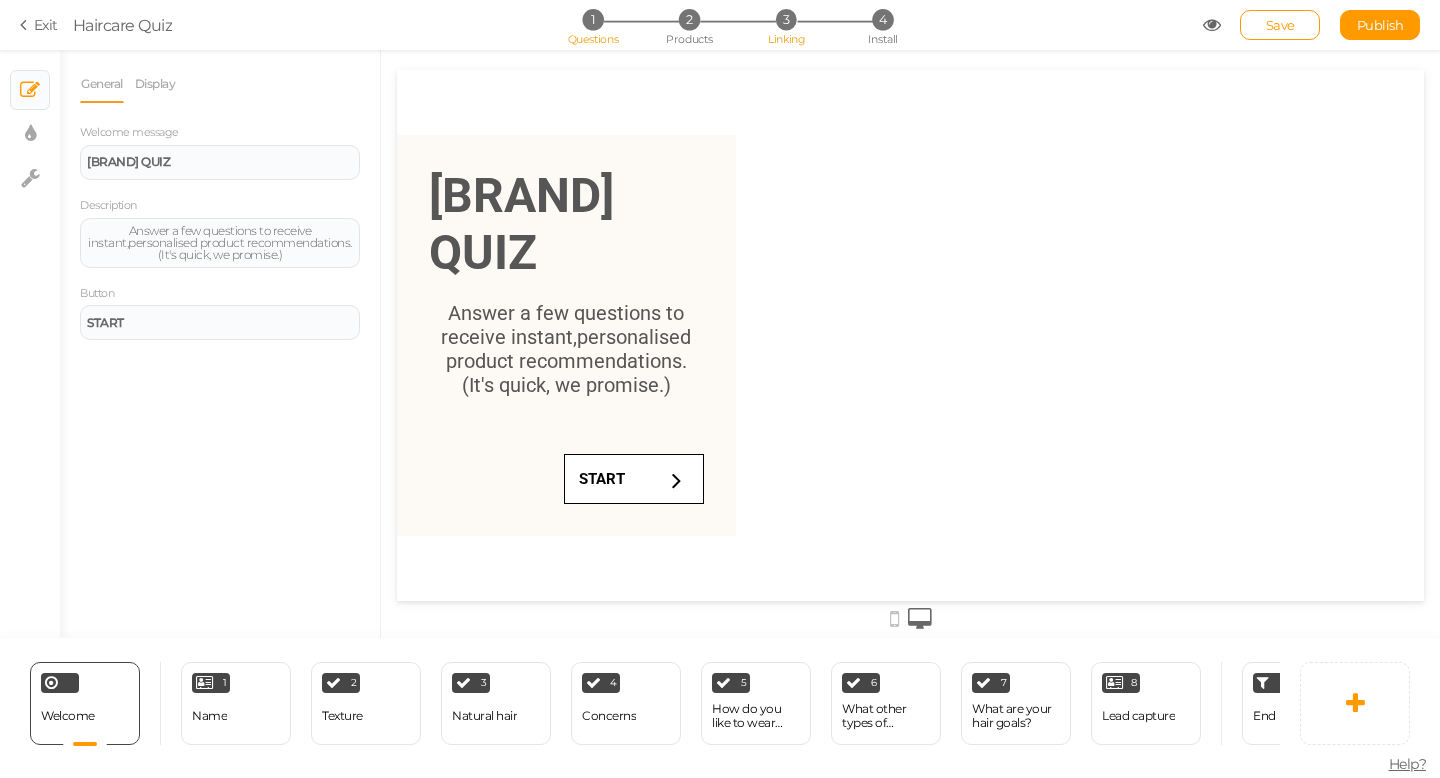 scroll, scrollTop: 0, scrollLeft: 0, axis: both 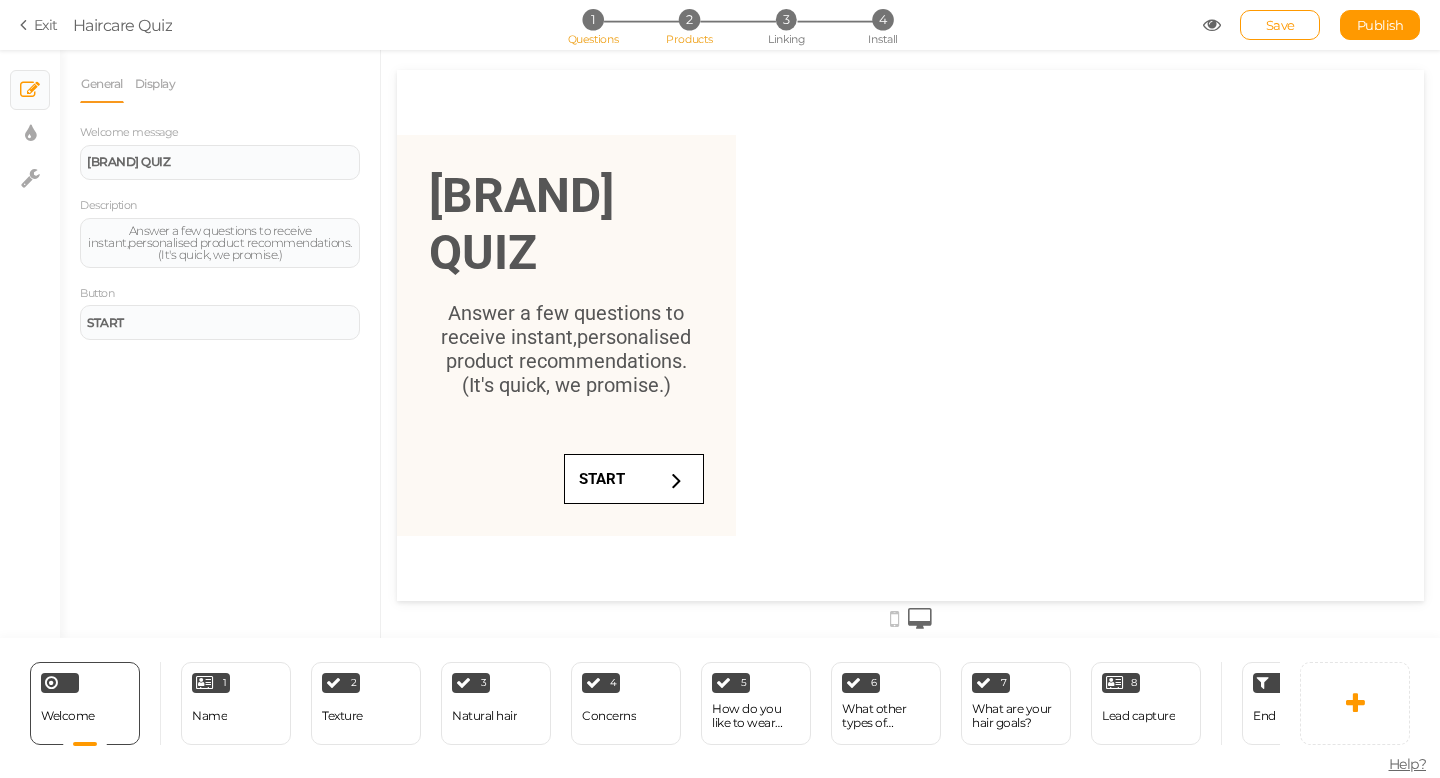 click on "2" at bounding box center [689, 19] 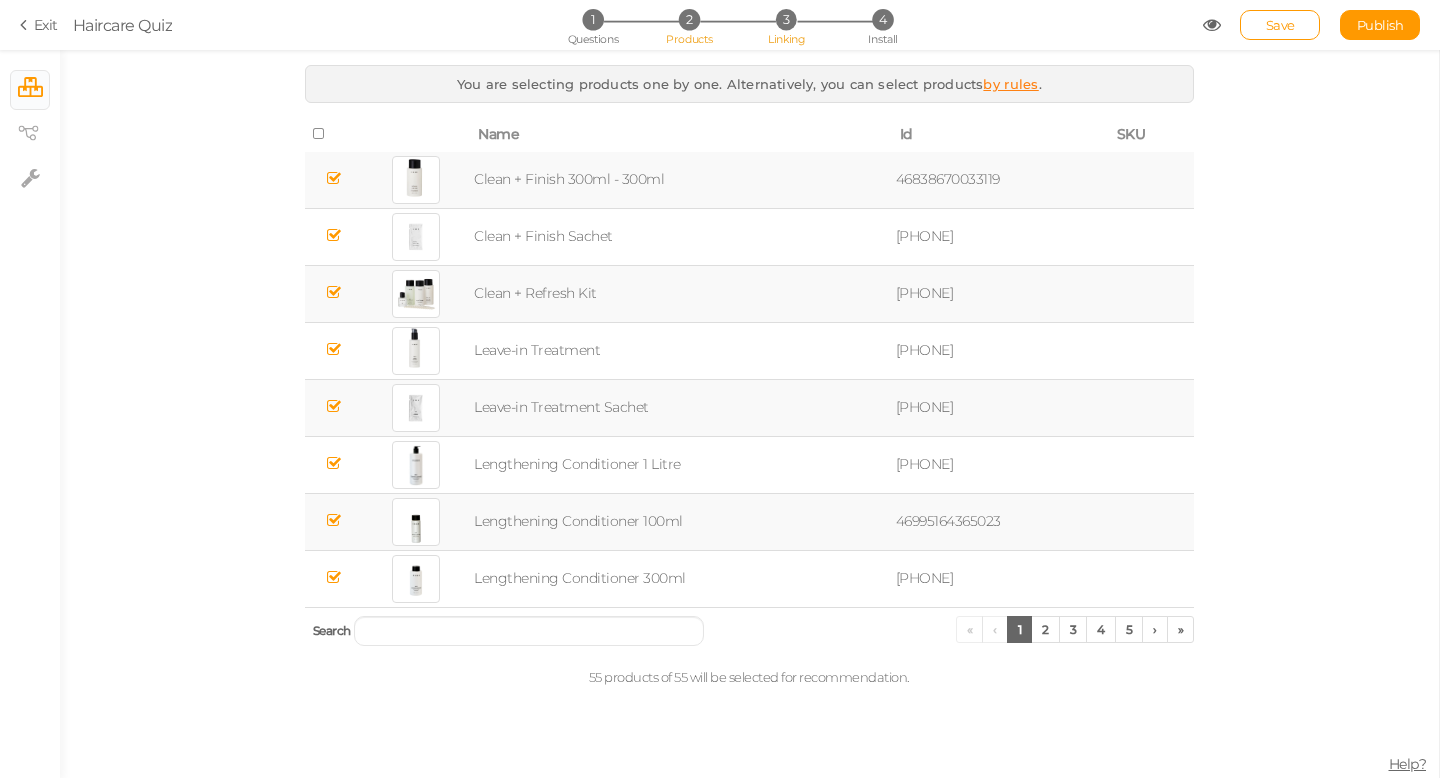 click on "3" at bounding box center [786, 19] 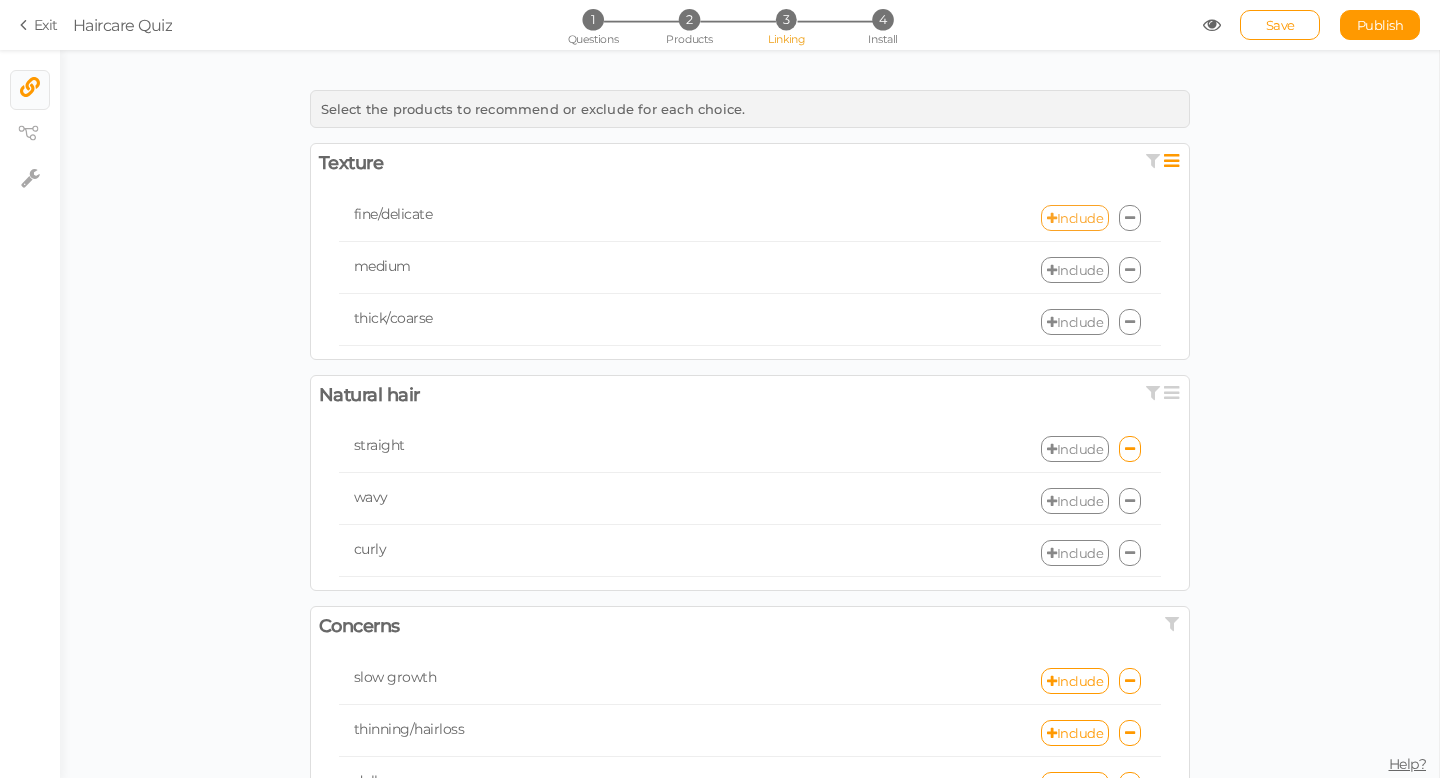 click on "Include" at bounding box center (1075, 218) 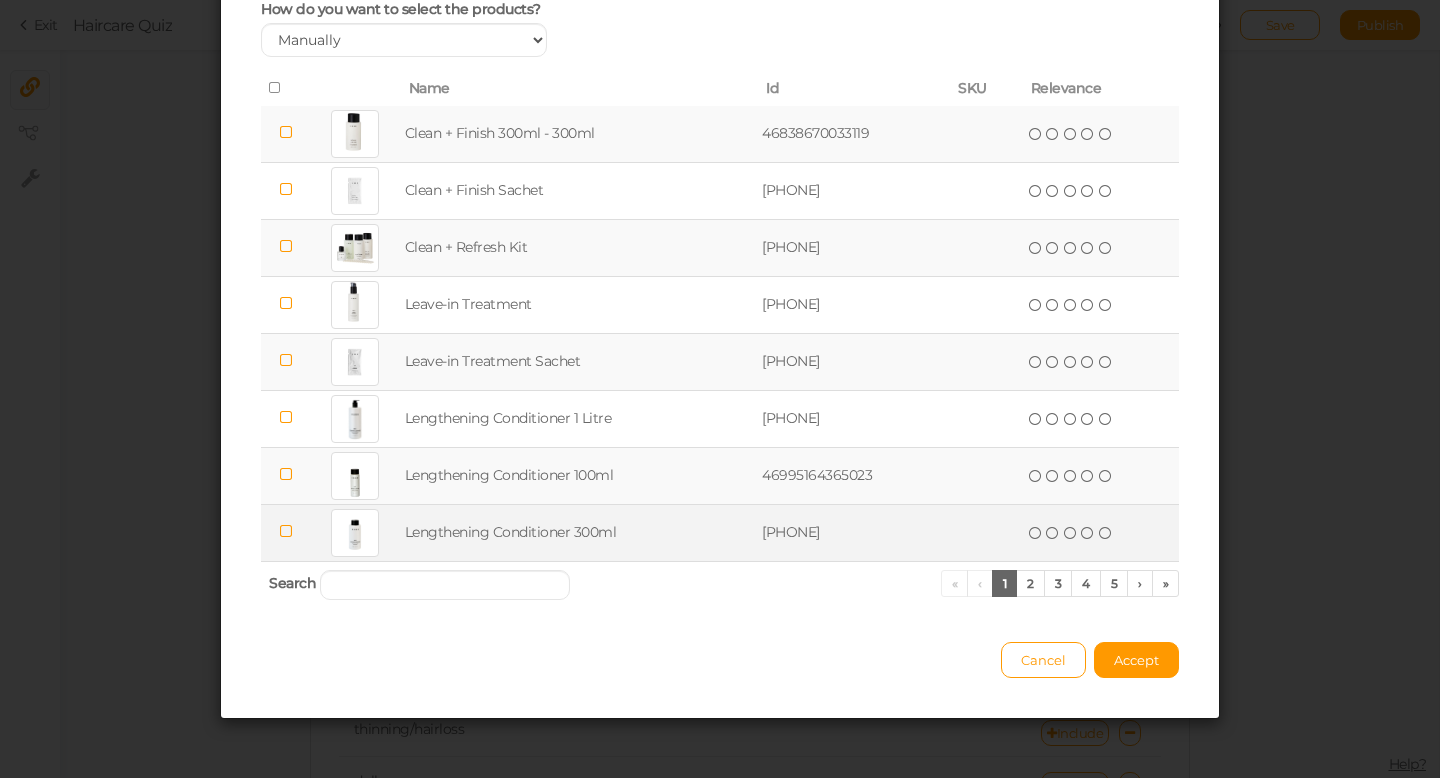 scroll, scrollTop: 138, scrollLeft: 0, axis: vertical 